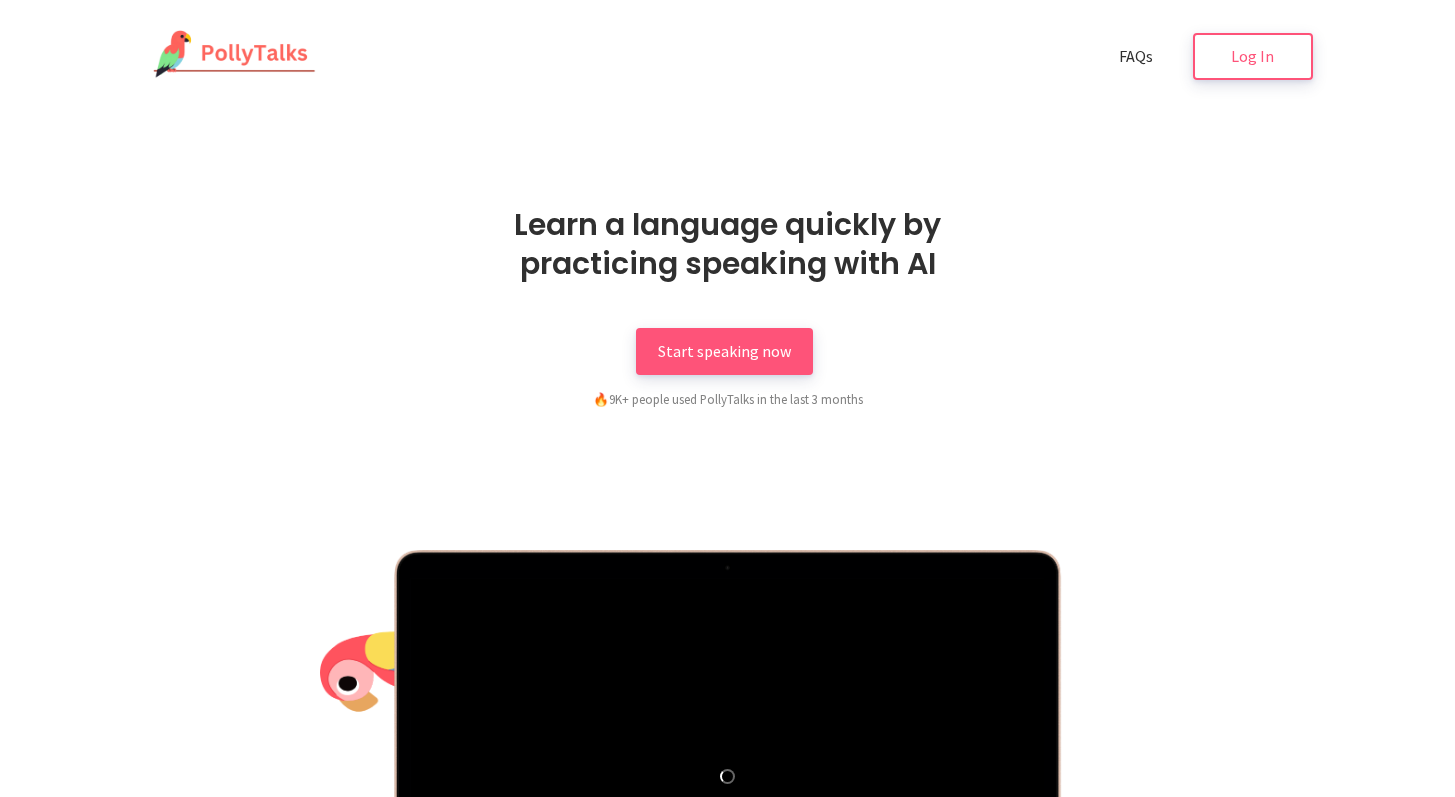 scroll, scrollTop: 0, scrollLeft: 0, axis: both 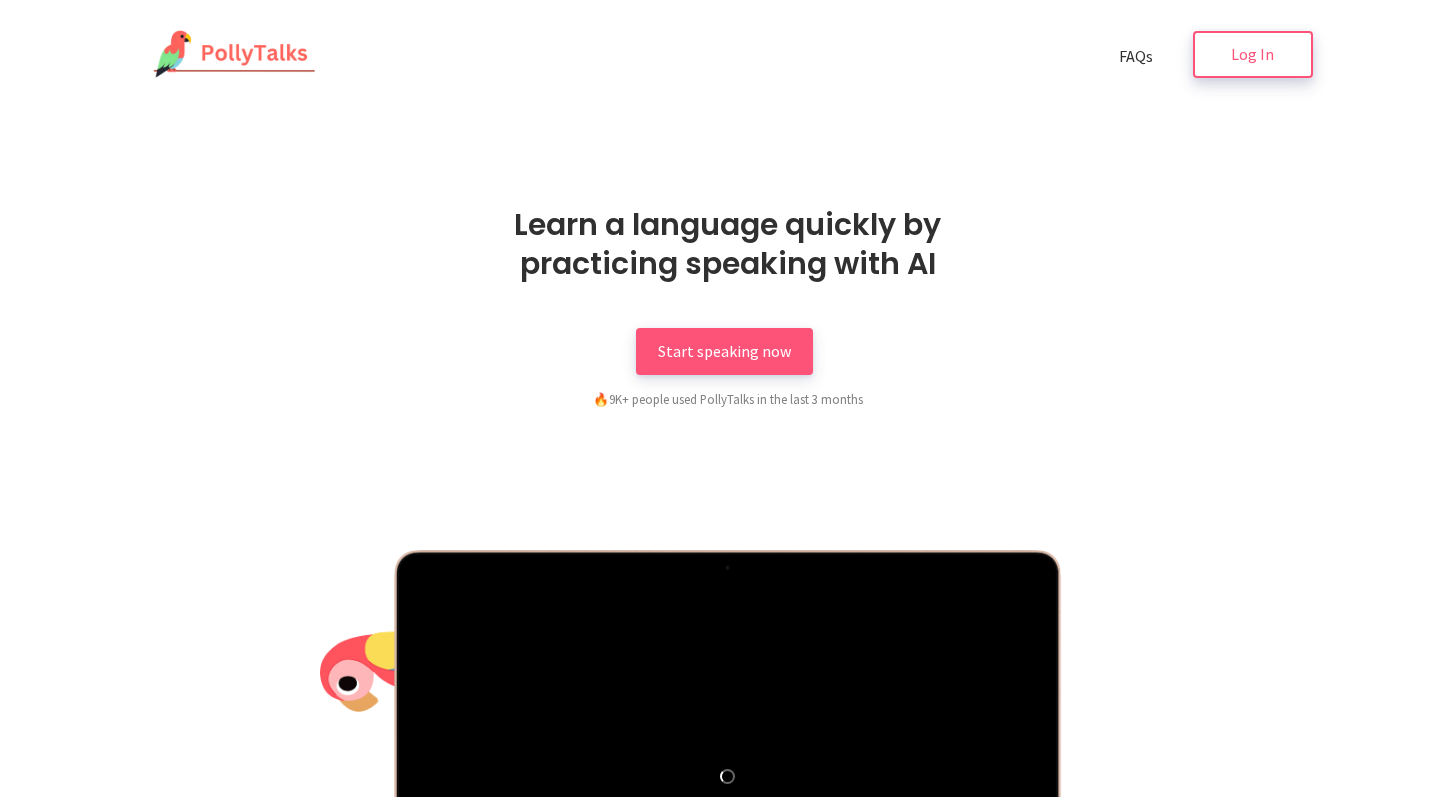 click on "Log In" at bounding box center [1252, 54] 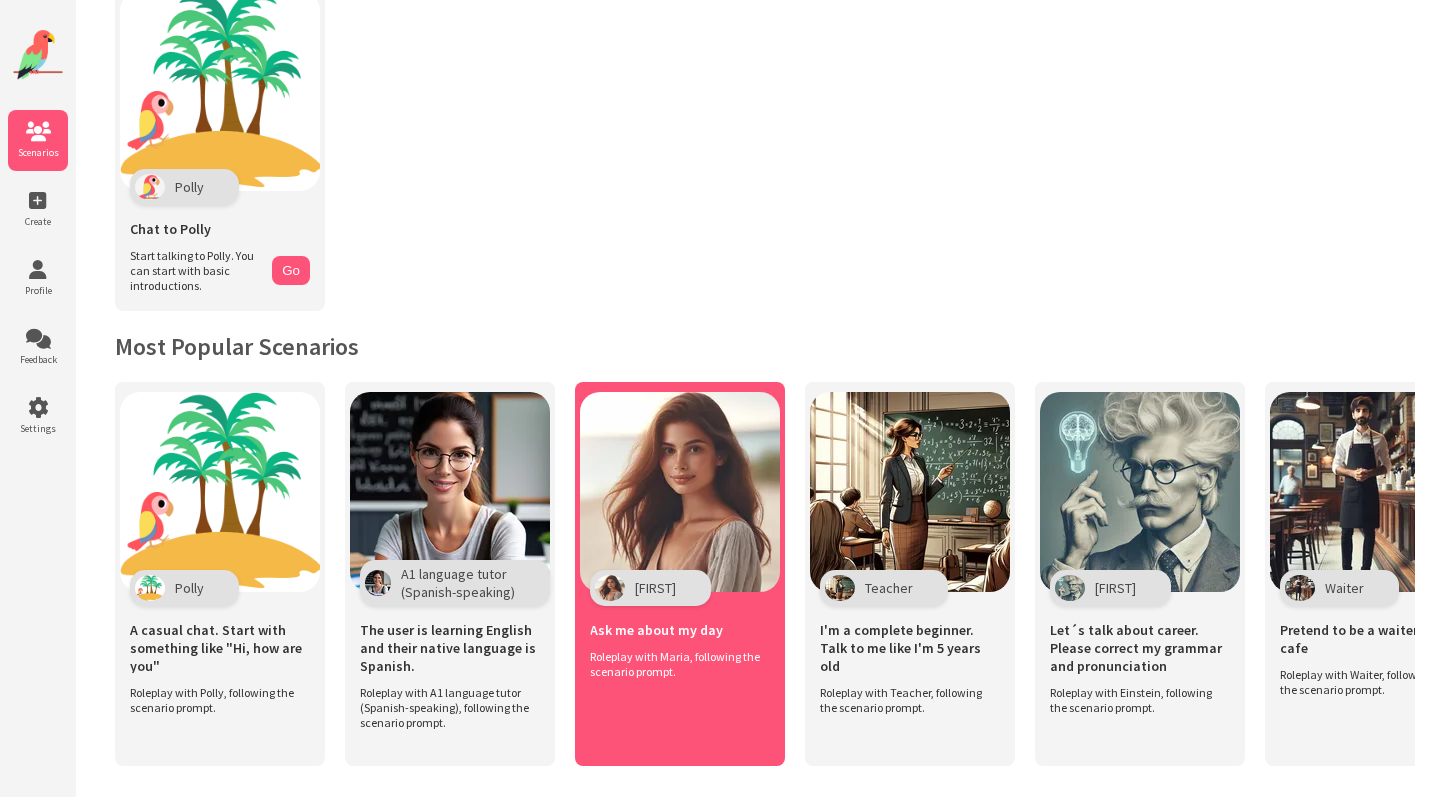 scroll, scrollTop: 441, scrollLeft: 0, axis: vertical 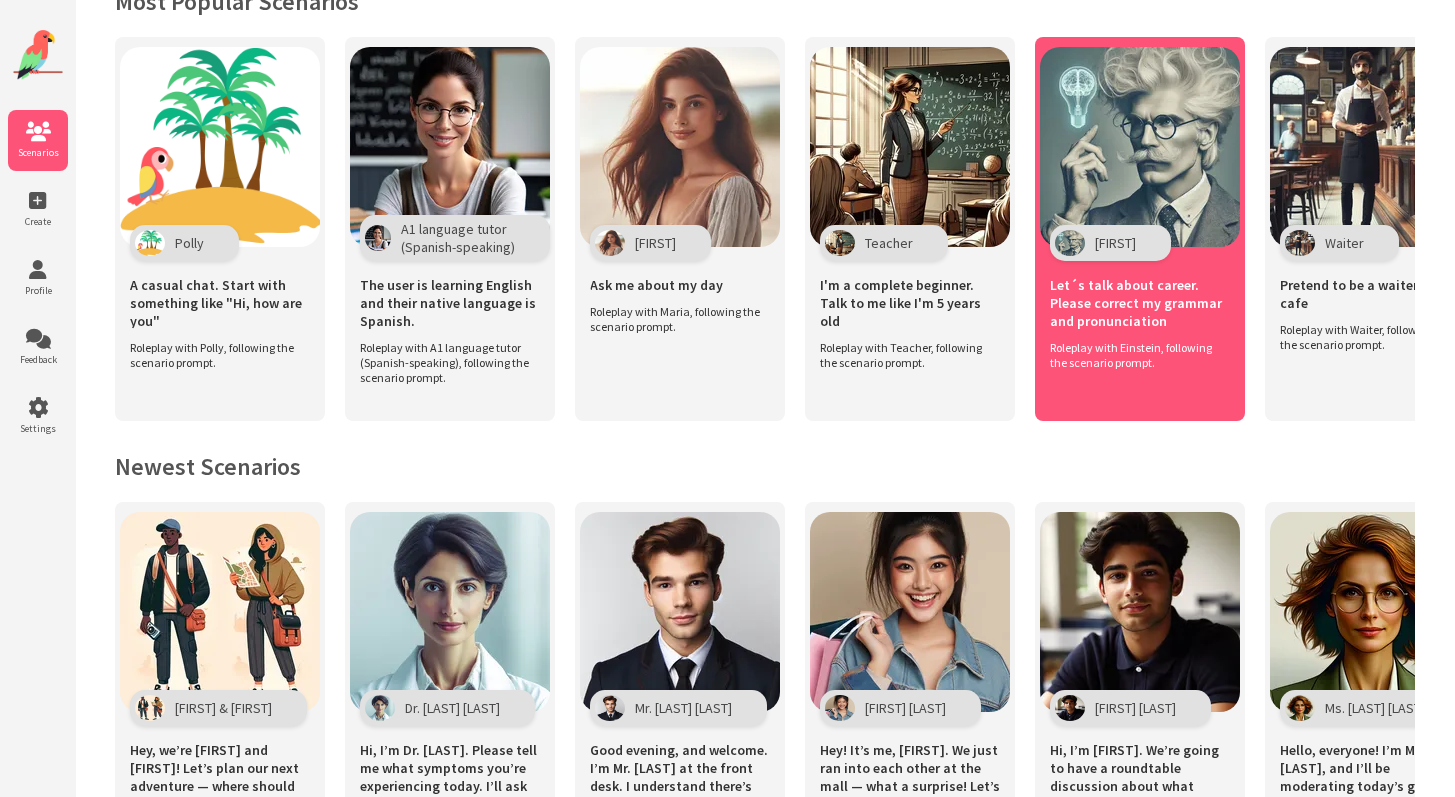click on "Let´s talk about career. Please correct my grammar and pronunciation" at bounding box center (1140, 300) 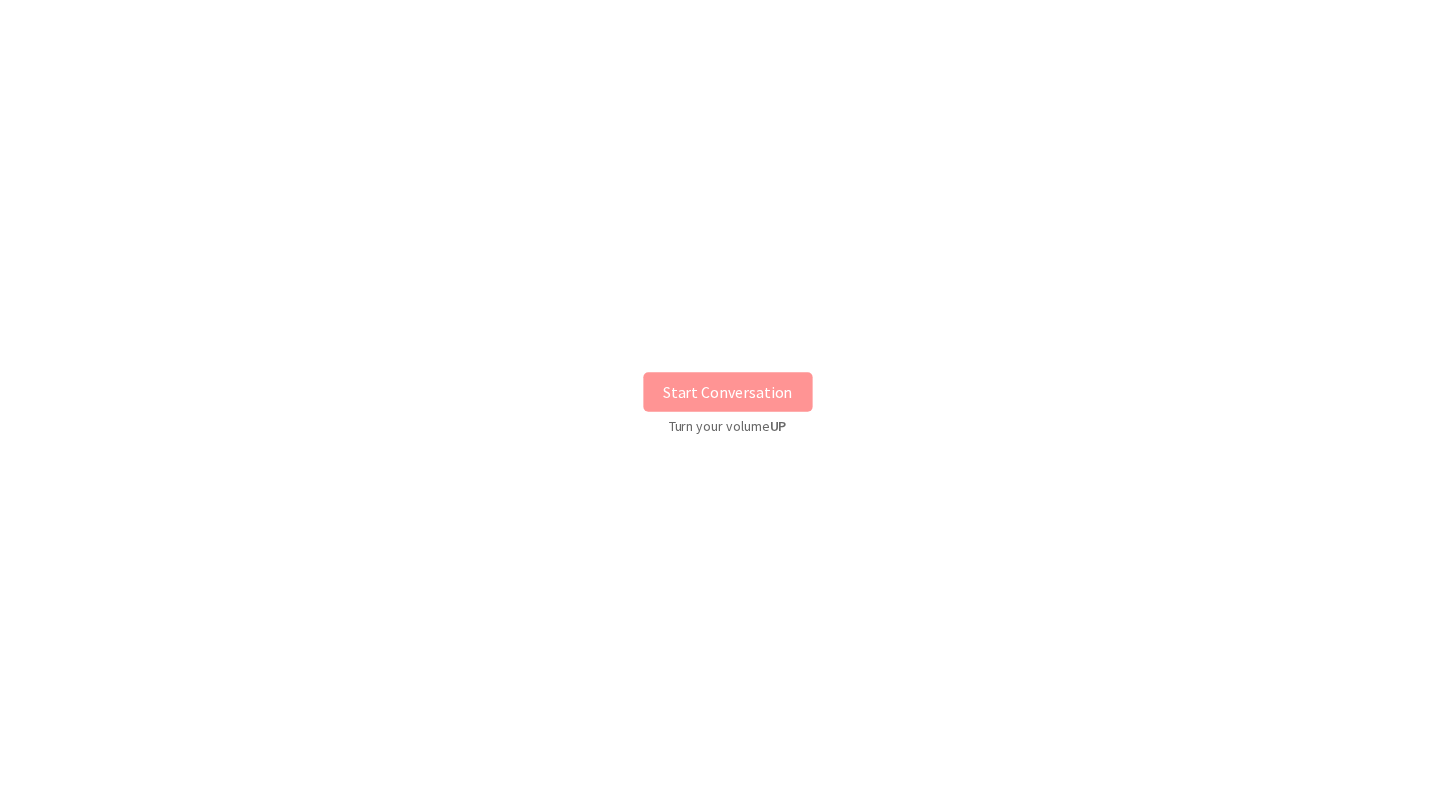 scroll, scrollTop: 0, scrollLeft: 0, axis: both 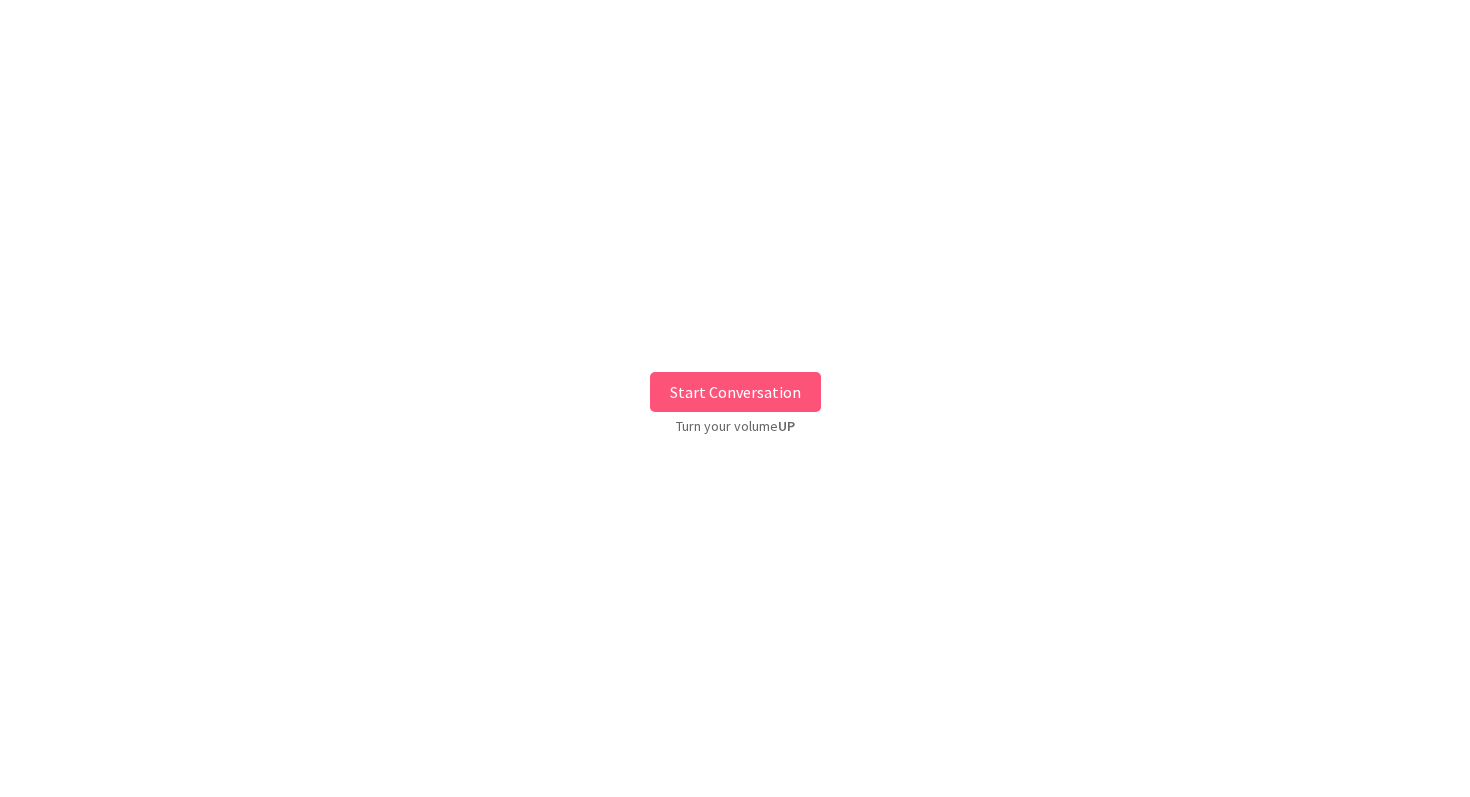 click on "Start Conversation" at bounding box center [735, 392] 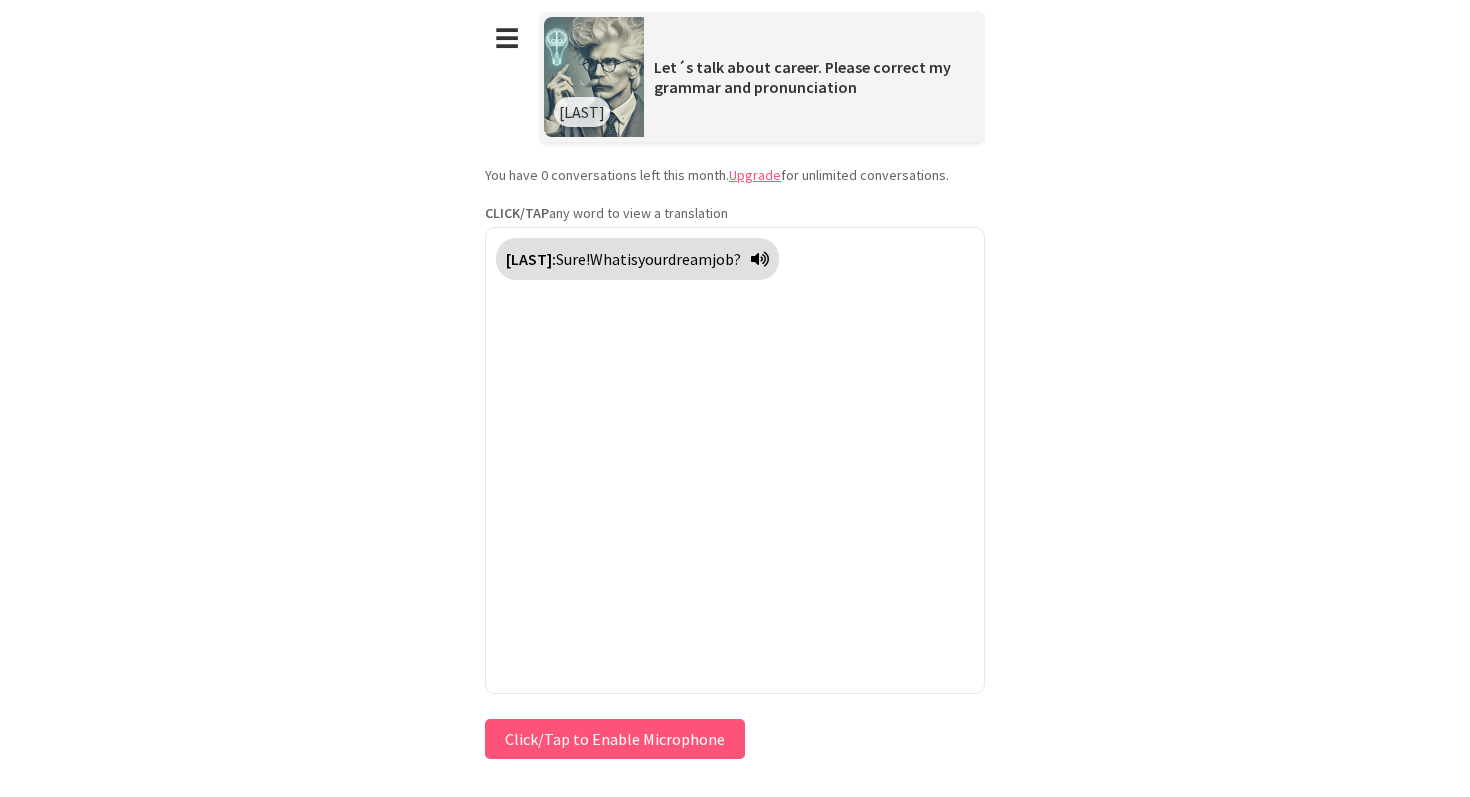 click on "Click/Tap to Enable Microphone" at bounding box center (615, 739) 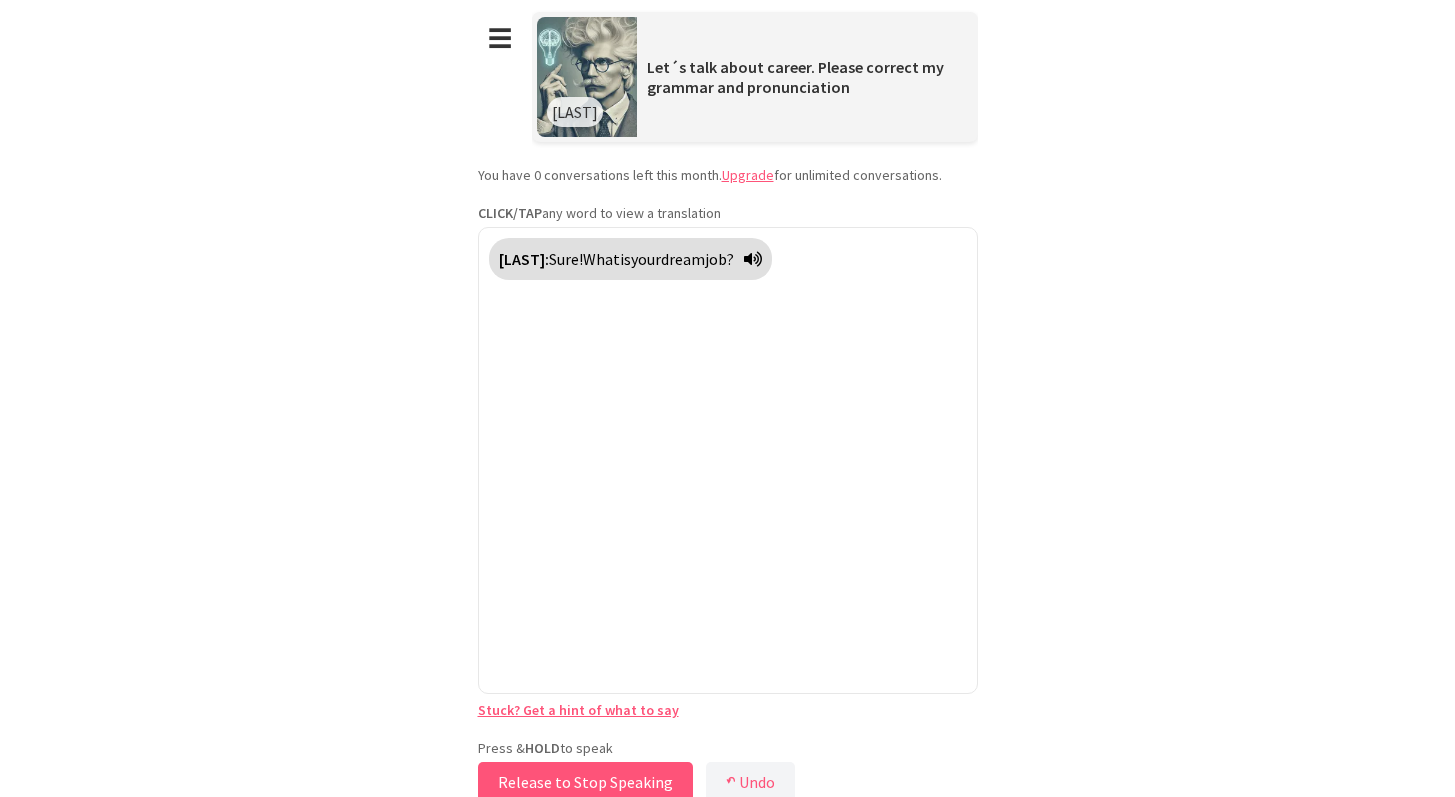 click on "Release to Stop Speaking" at bounding box center (585, 782) 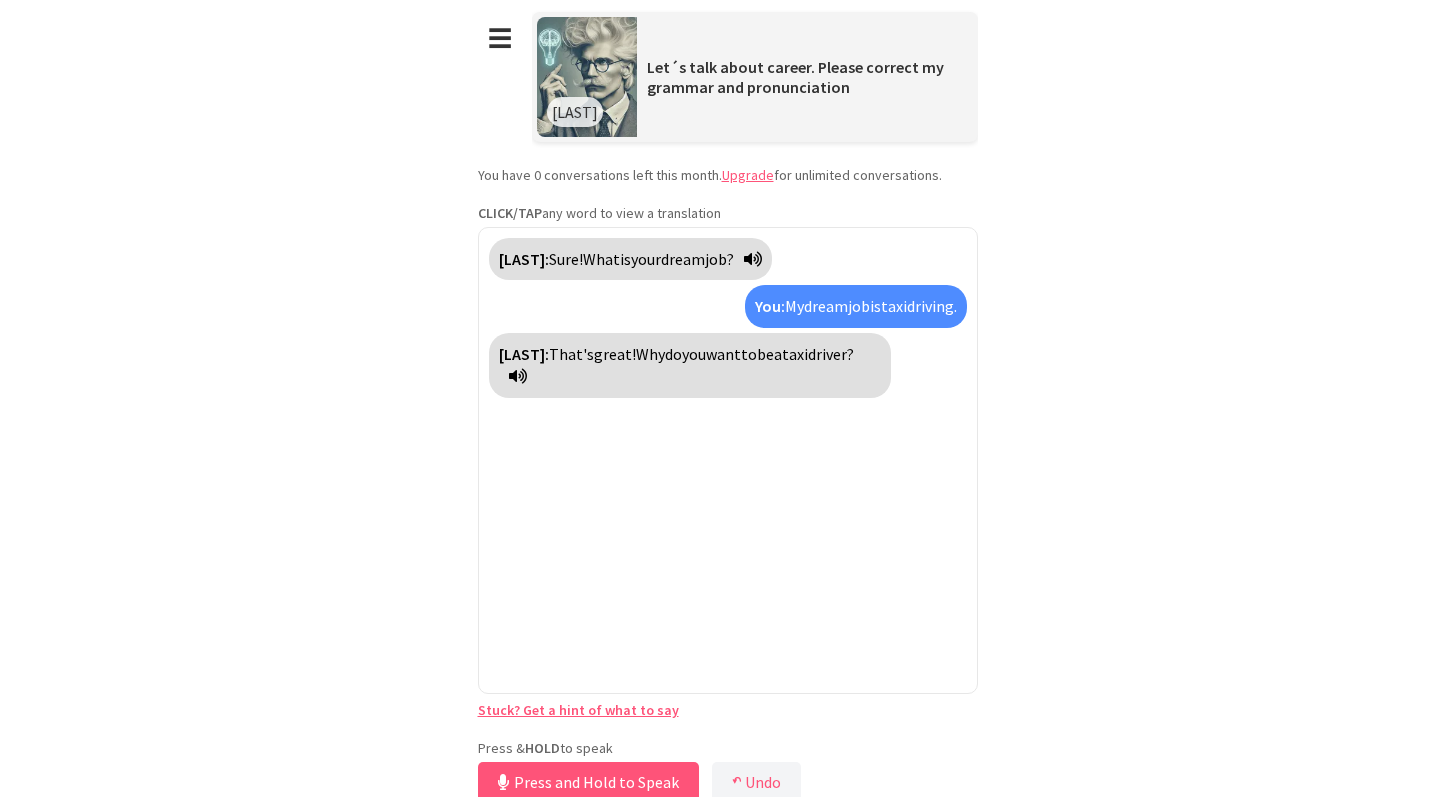 scroll, scrollTop: 10, scrollLeft: 0, axis: vertical 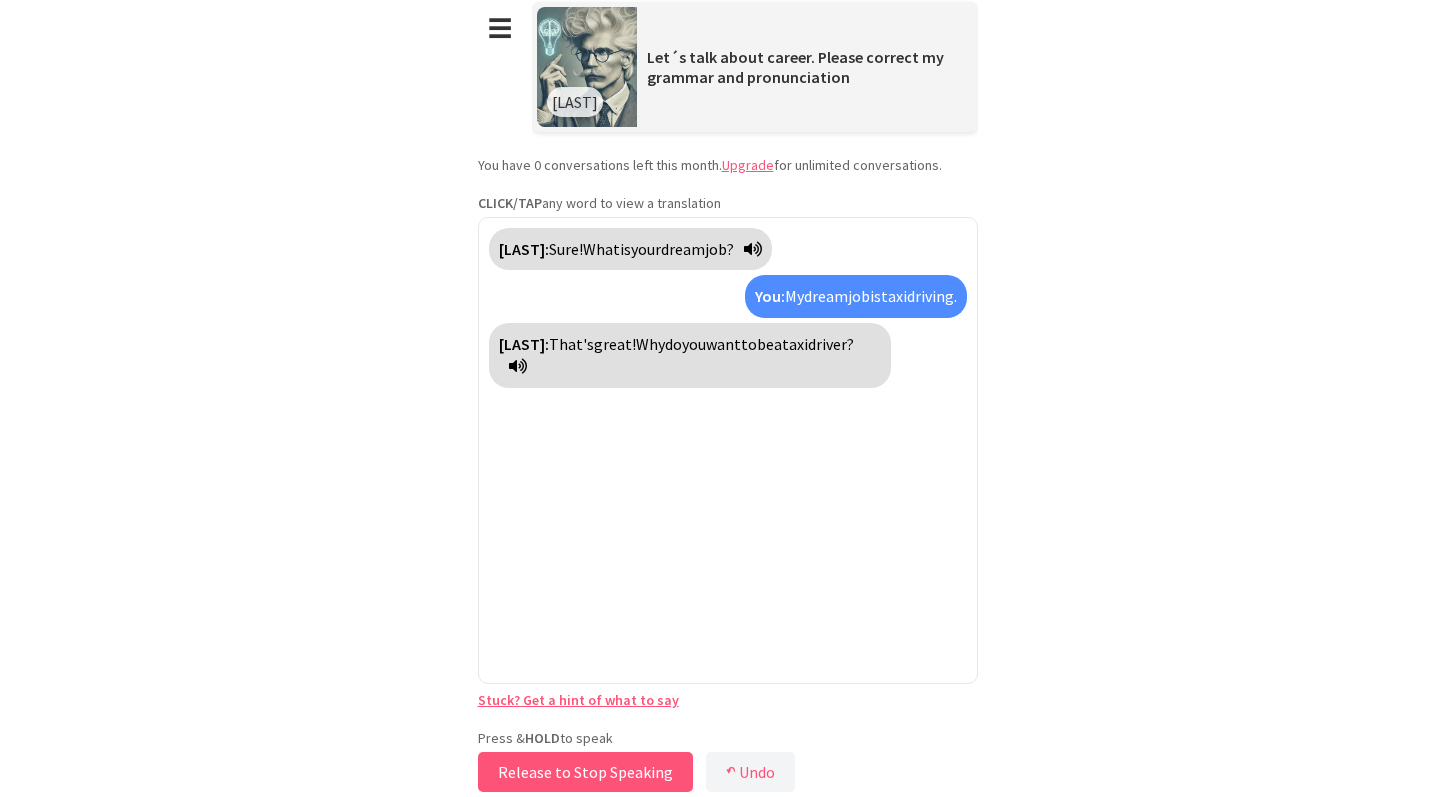 click on "Release to Stop Speaking" at bounding box center (585, 772) 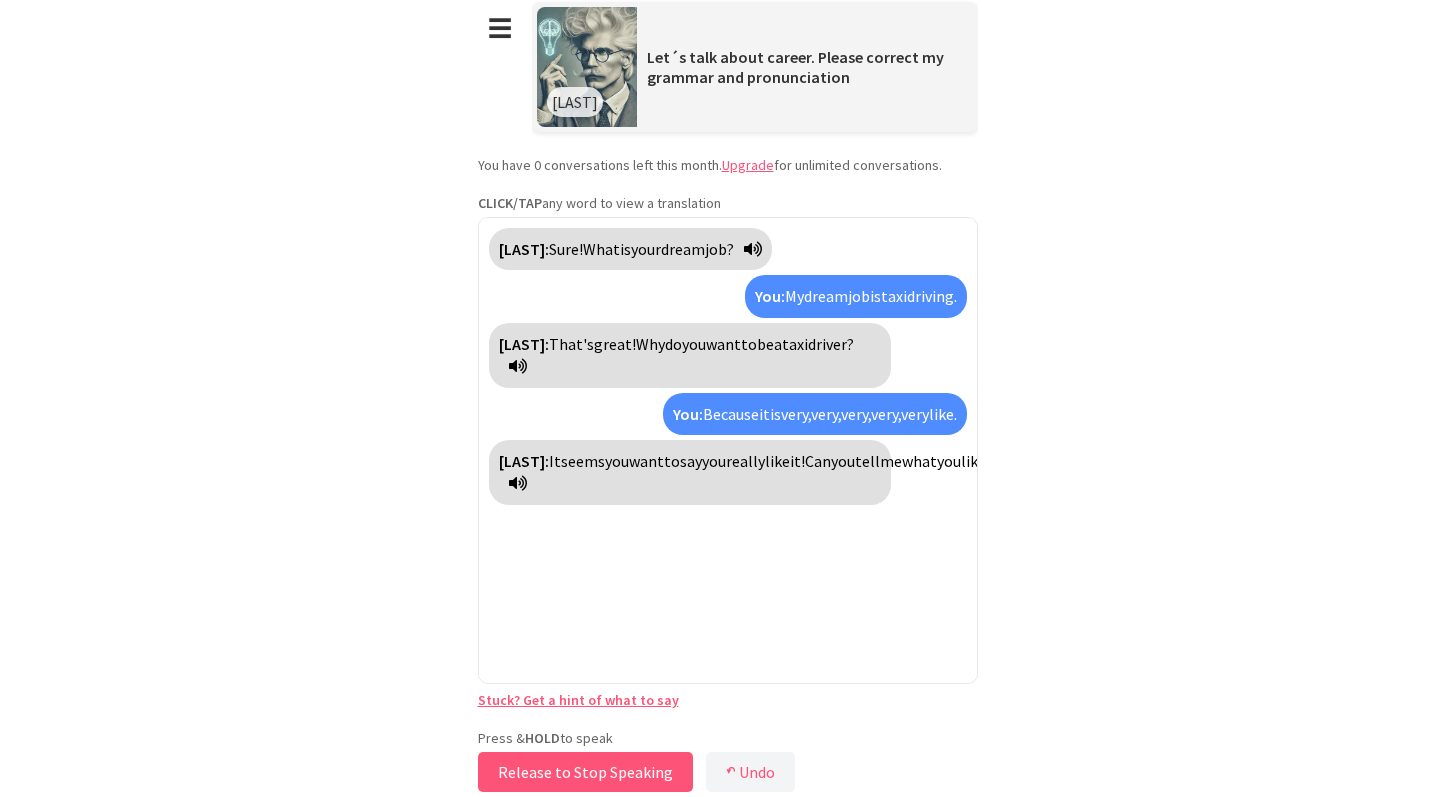 click on "Release to Stop Speaking" at bounding box center (585, 772) 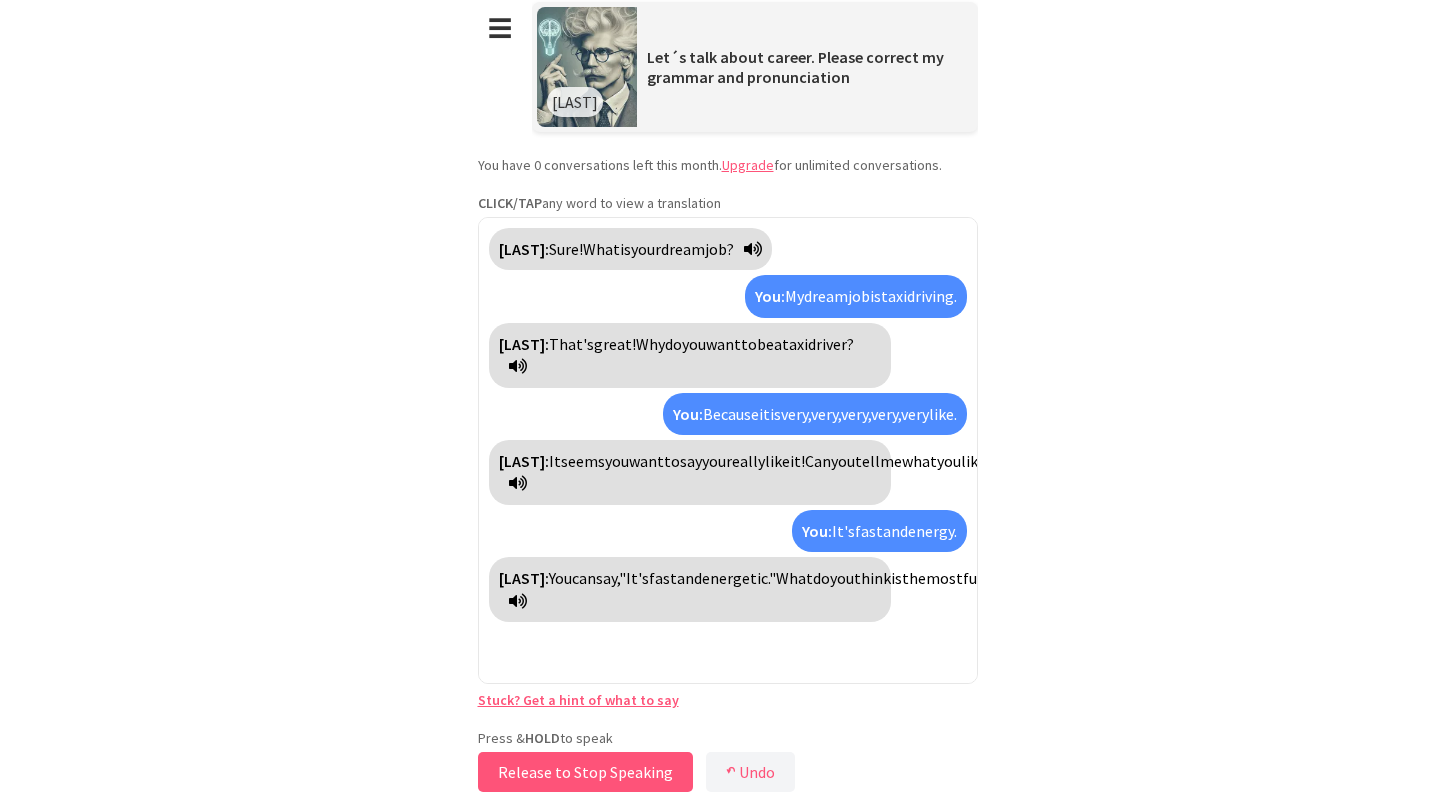 click on "Release to Stop Speaking" at bounding box center [585, 772] 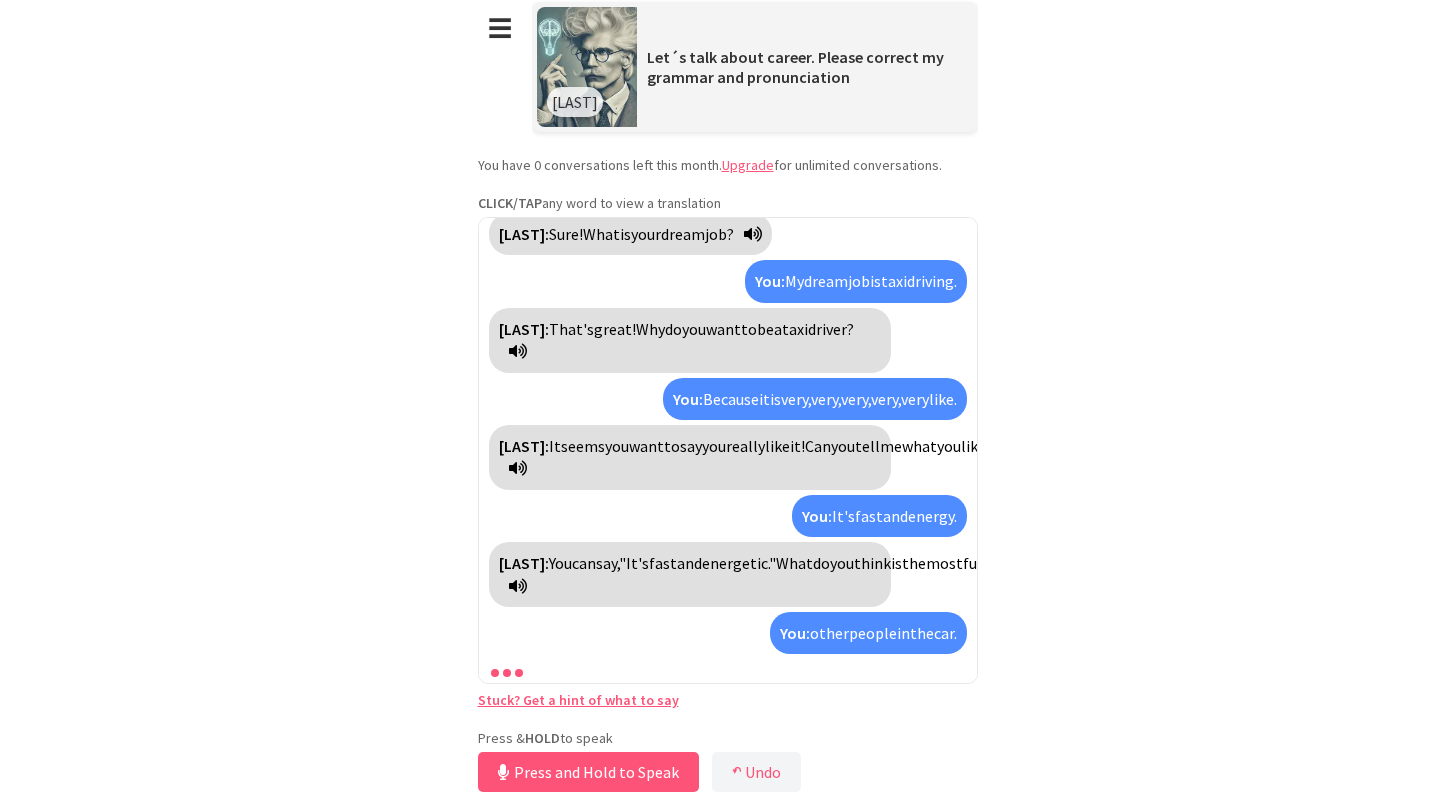 scroll, scrollTop: 105, scrollLeft: 0, axis: vertical 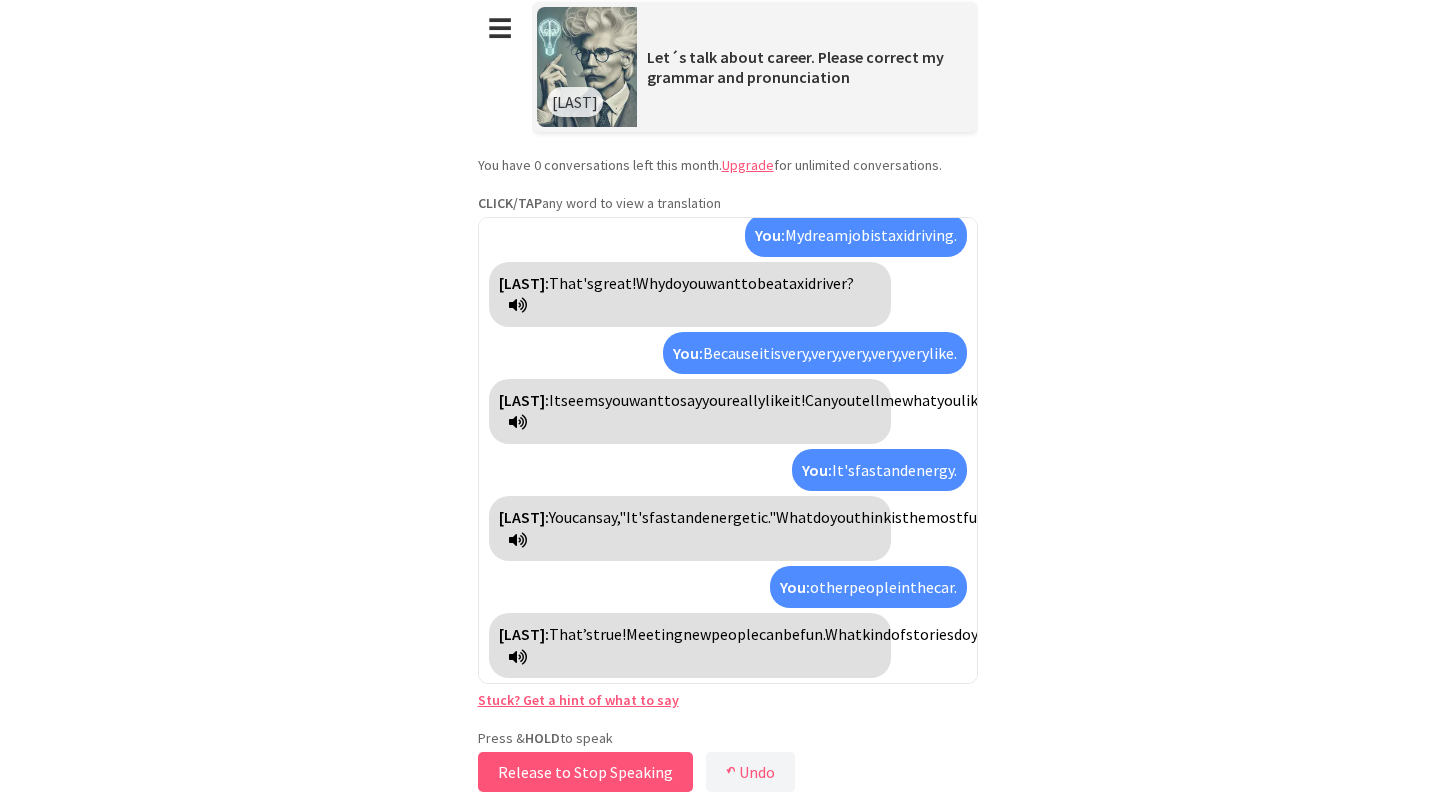 click on "Release to Stop Speaking" at bounding box center (585, 772) 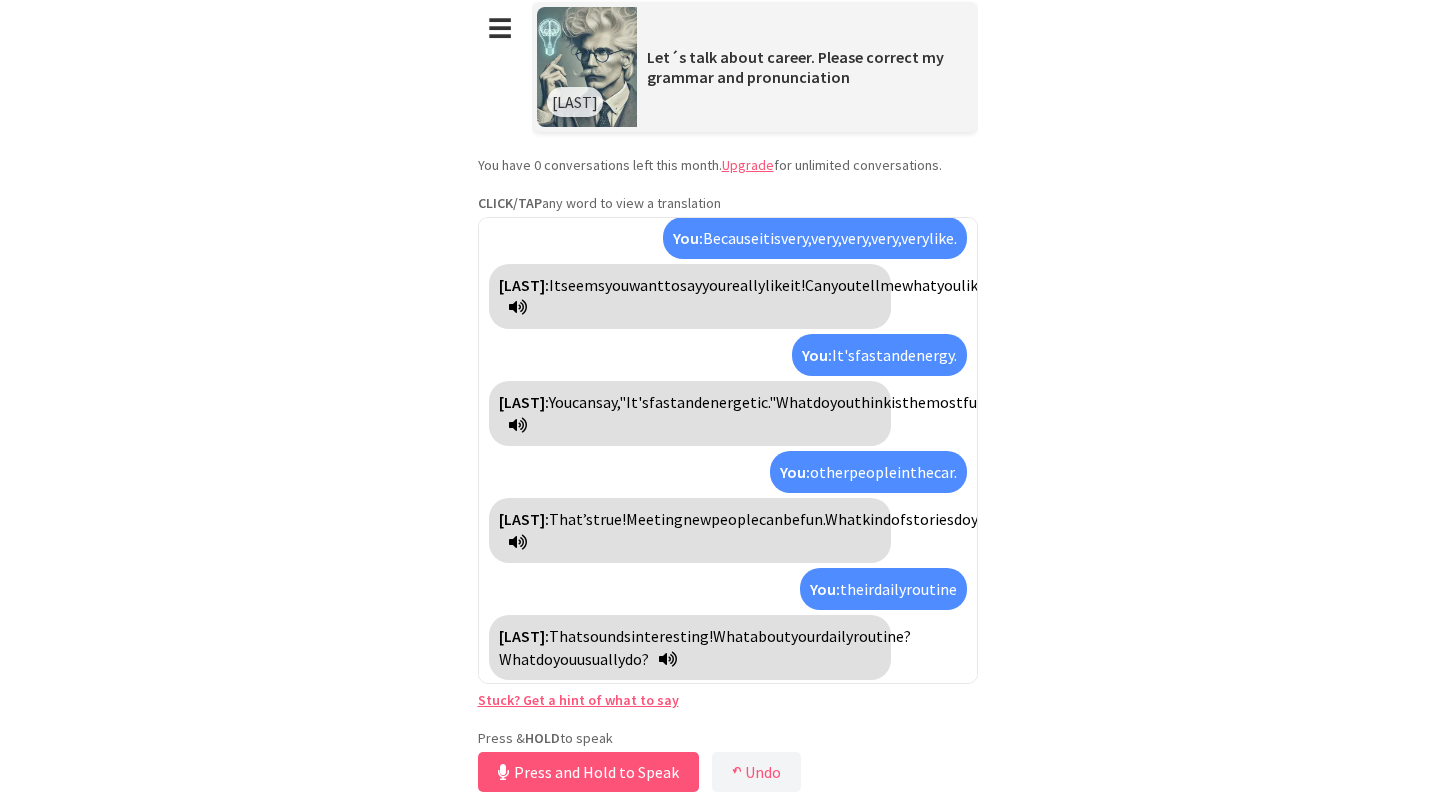 scroll, scrollTop: 222, scrollLeft: 0, axis: vertical 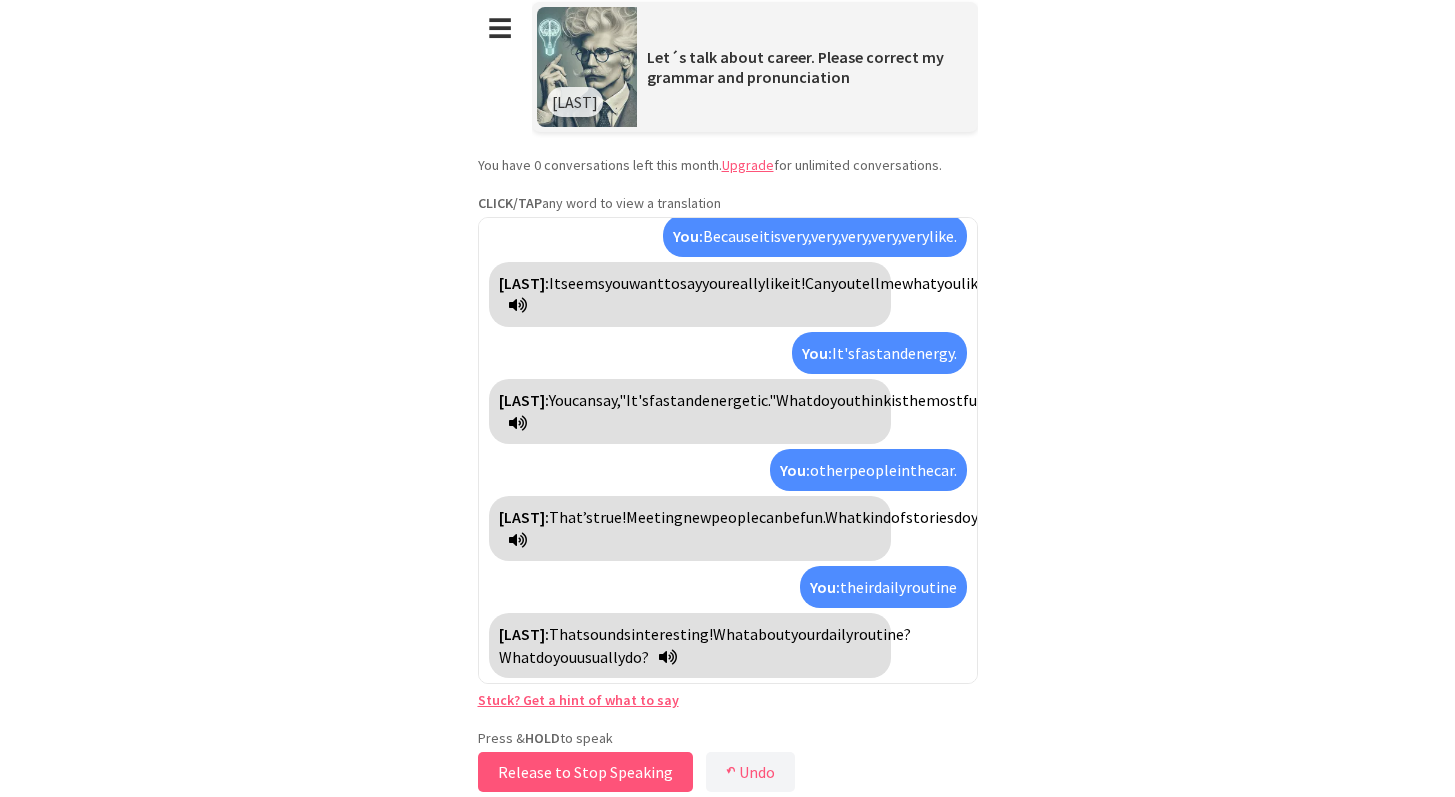 click on "Release to Stop Speaking" at bounding box center (585, 772) 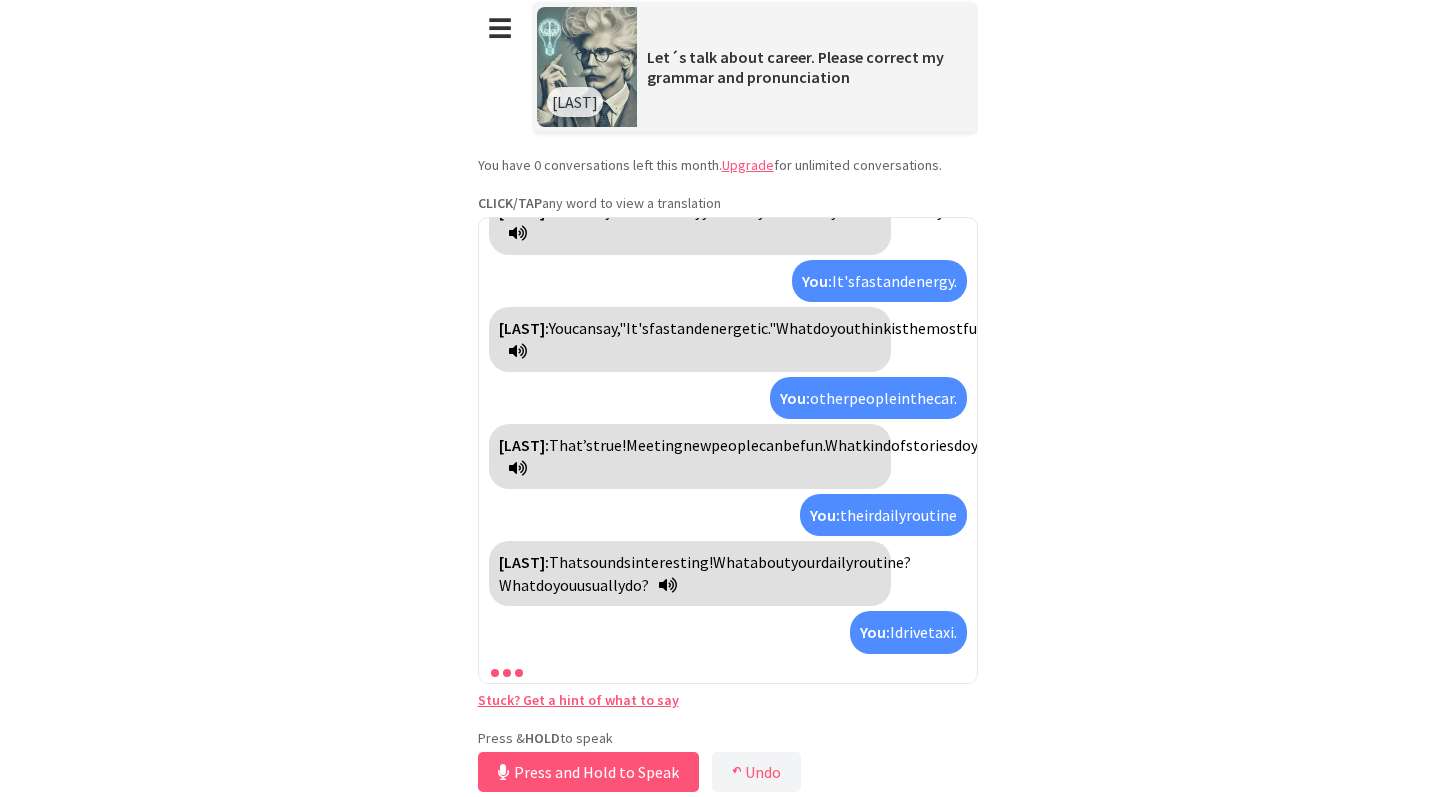 scroll, scrollTop: 384, scrollLeft: 0, axis: vertical 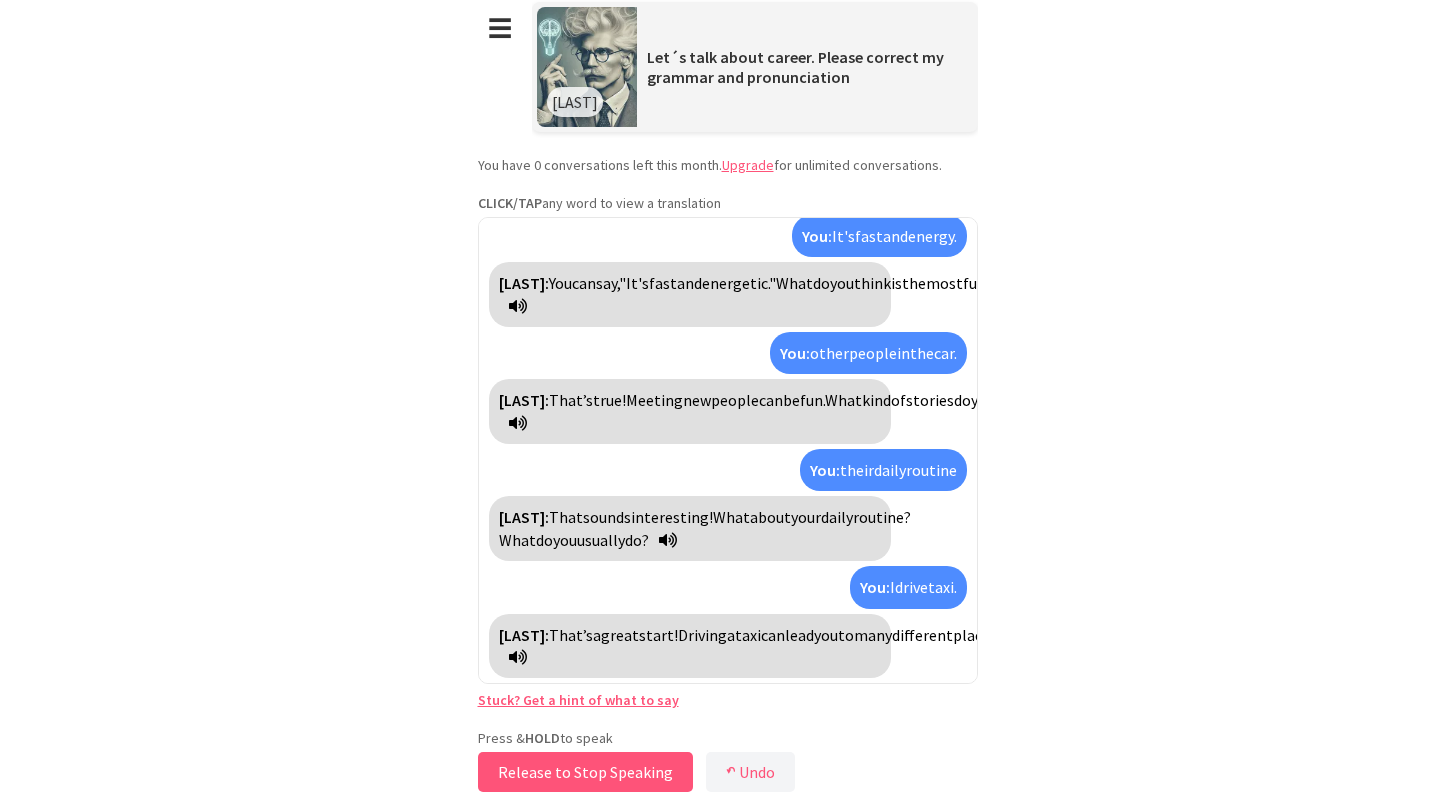click on "Release to Stop Speaking" at bounding box center [585, 772] 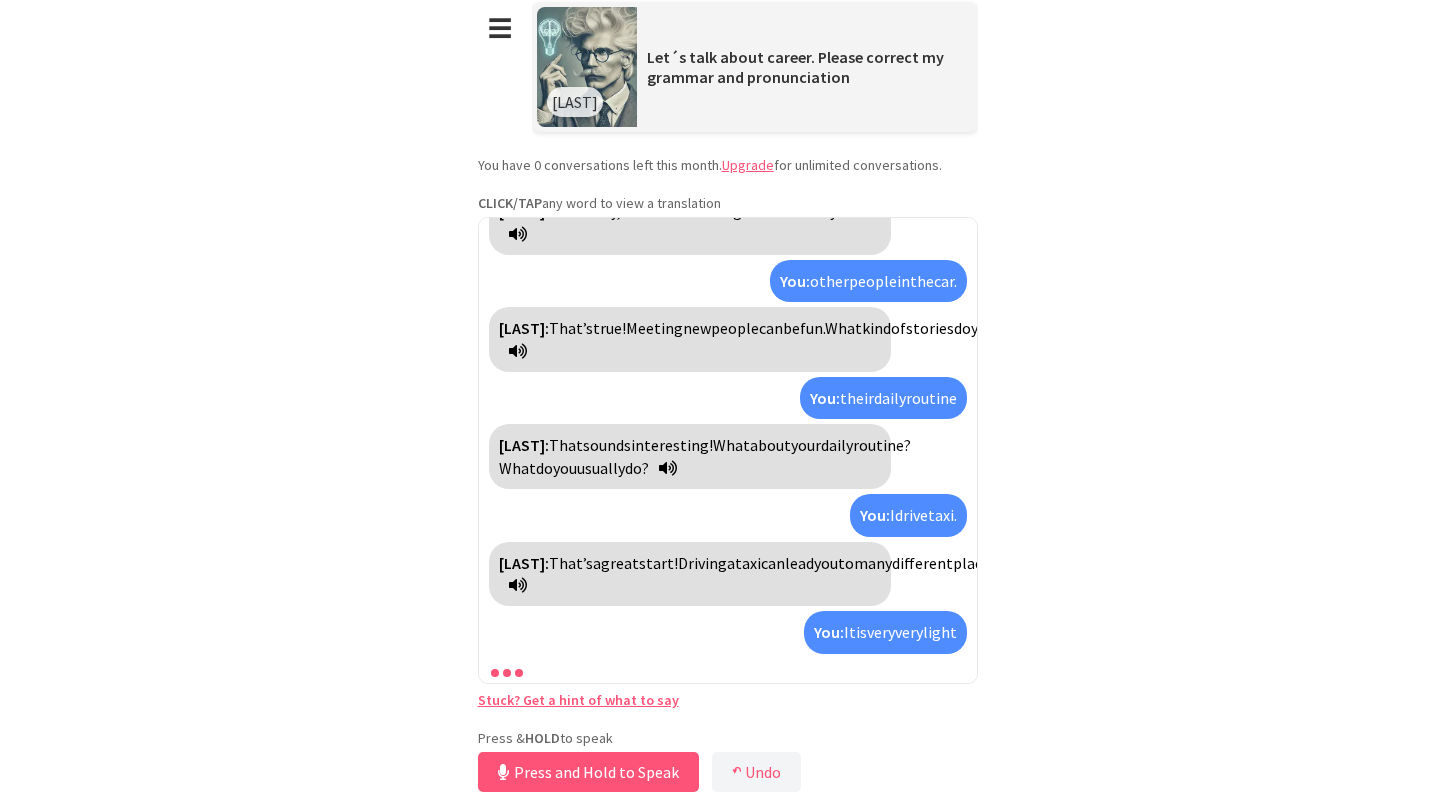 scroll, scrollTop: 568, scrollLeft: 0, axis: vertical 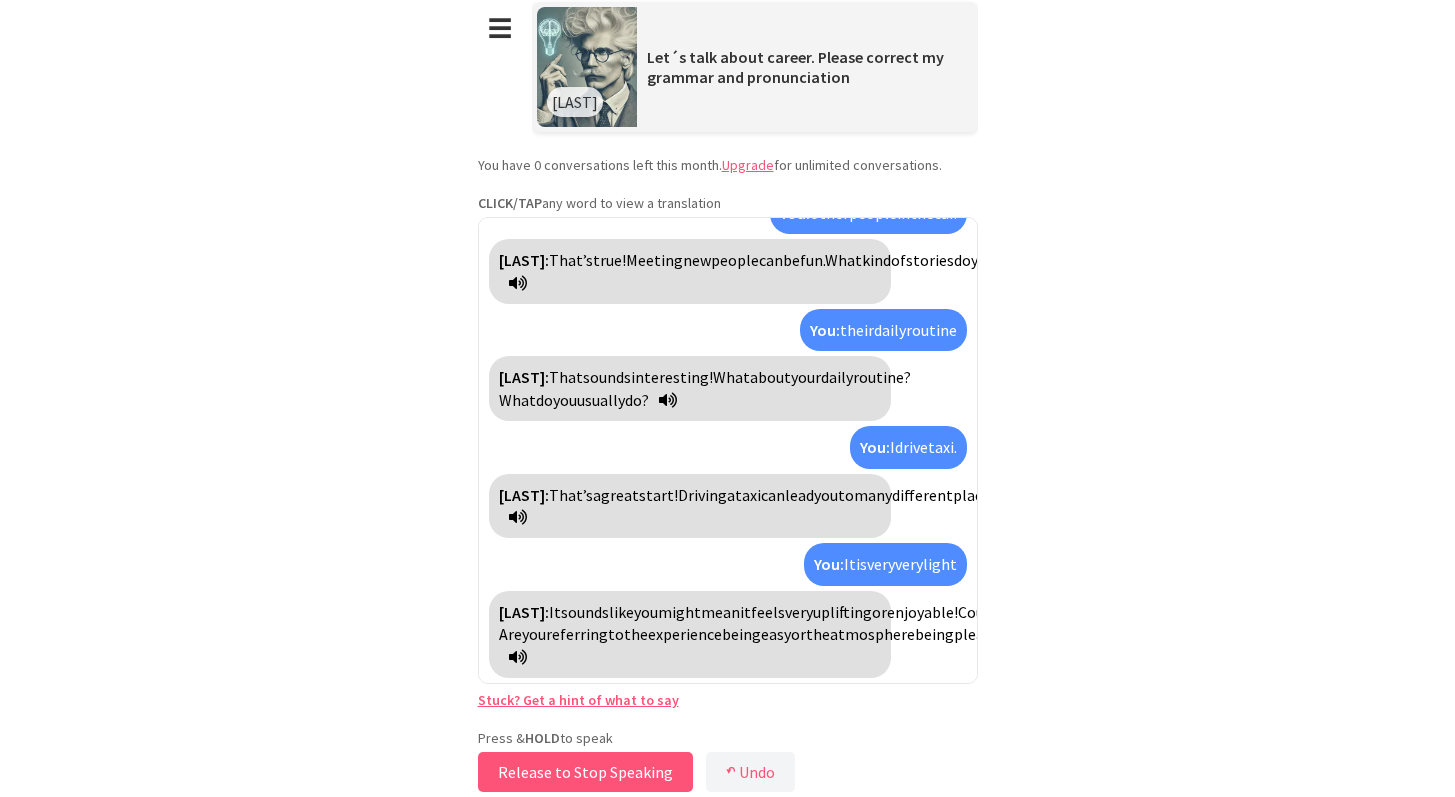 click on "Release to Stop Speaking" at bounding box center (585, 772) 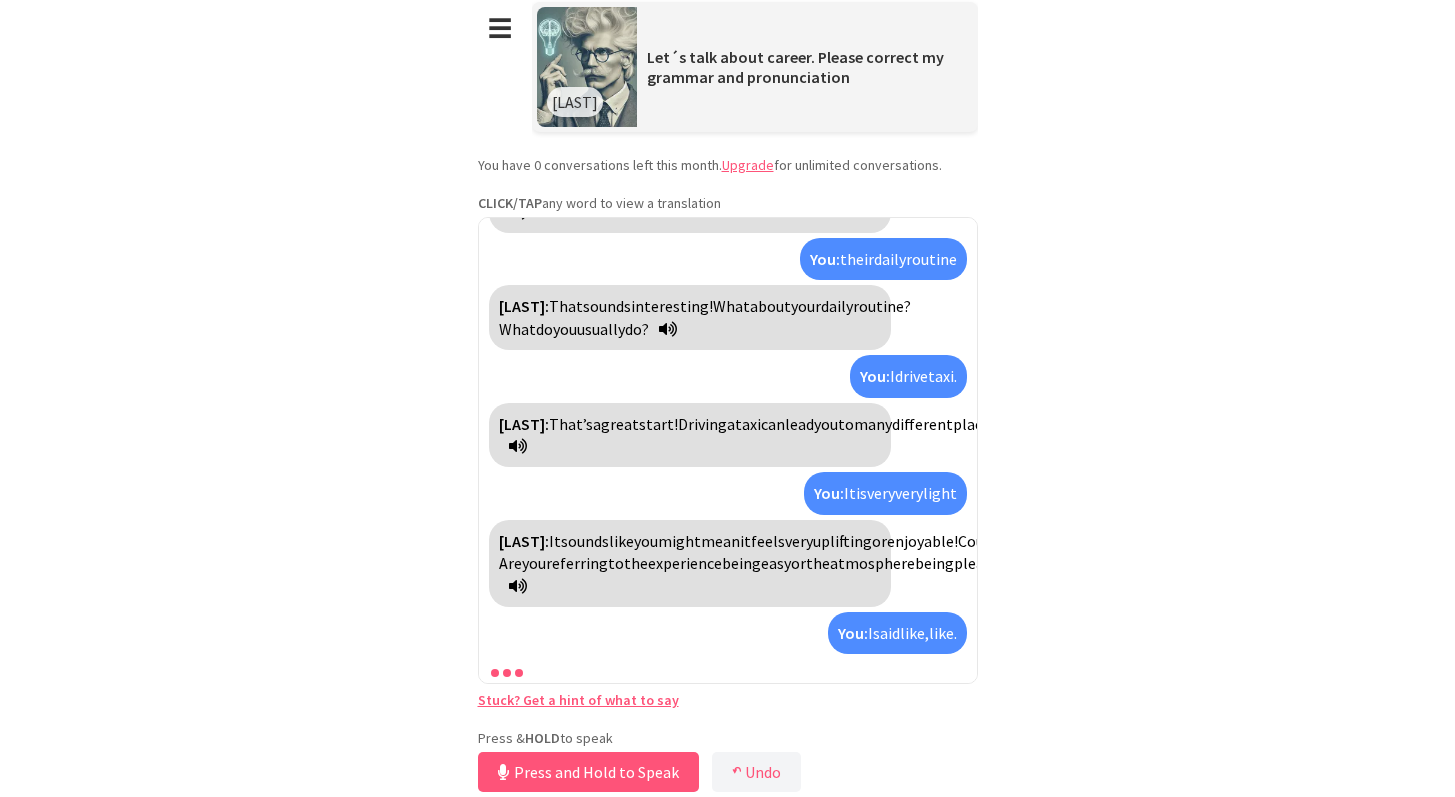 scroll, scrollTop: 730, scrollLeft: 0, axis: vertical 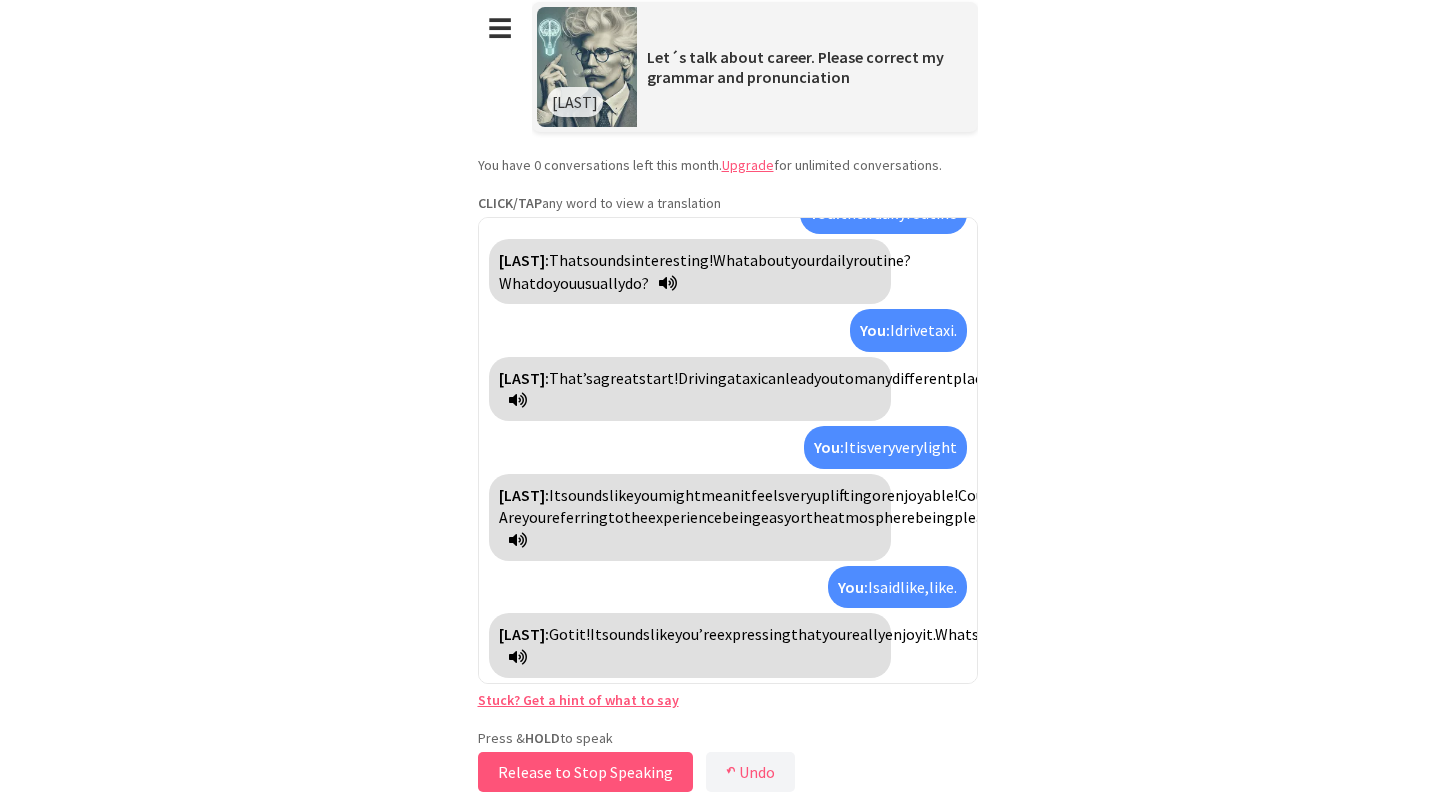click on "Release to Stop Speaking" at bounding box center (585, 772) 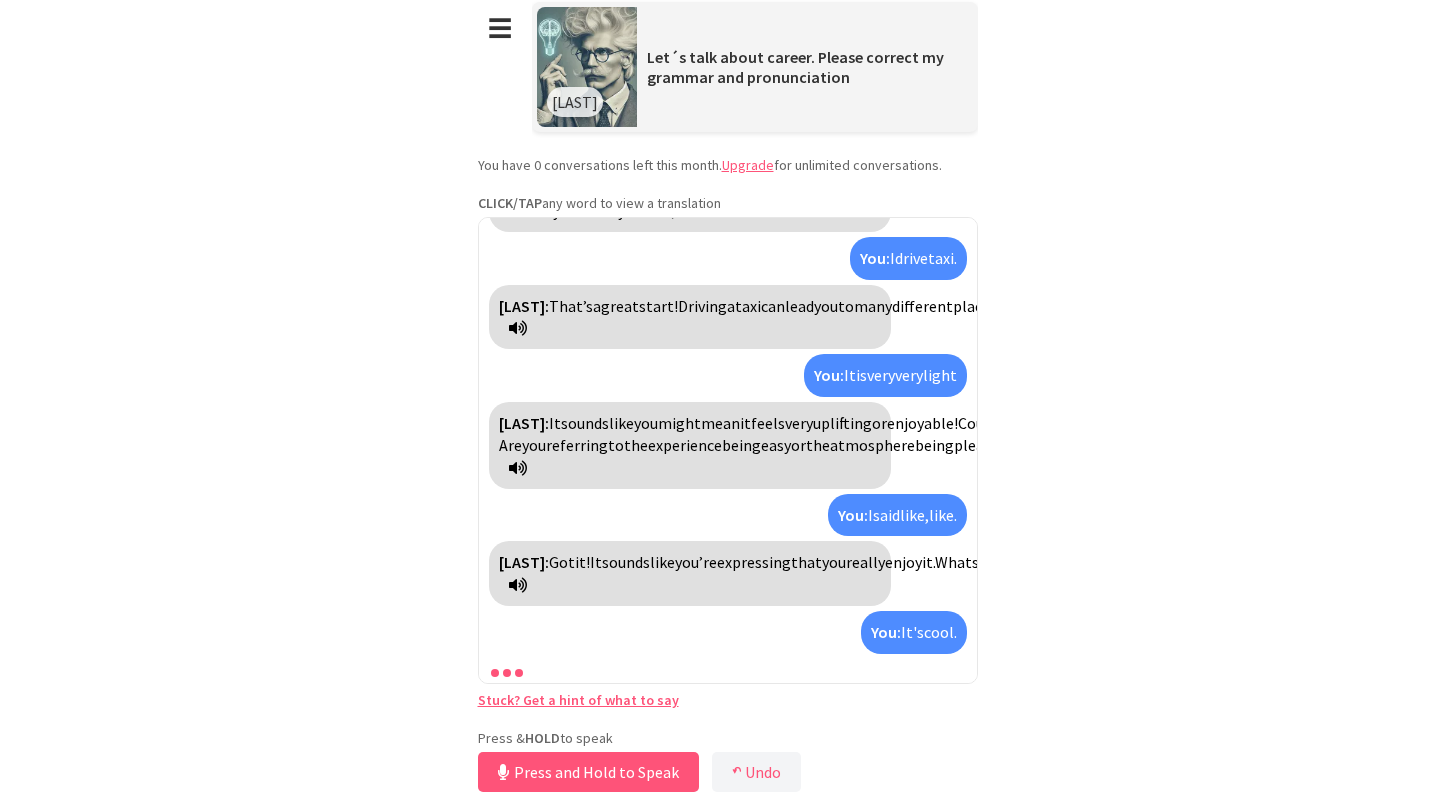 scroll, scrollTop: 870, scrollLeft: 0, axis: vertical 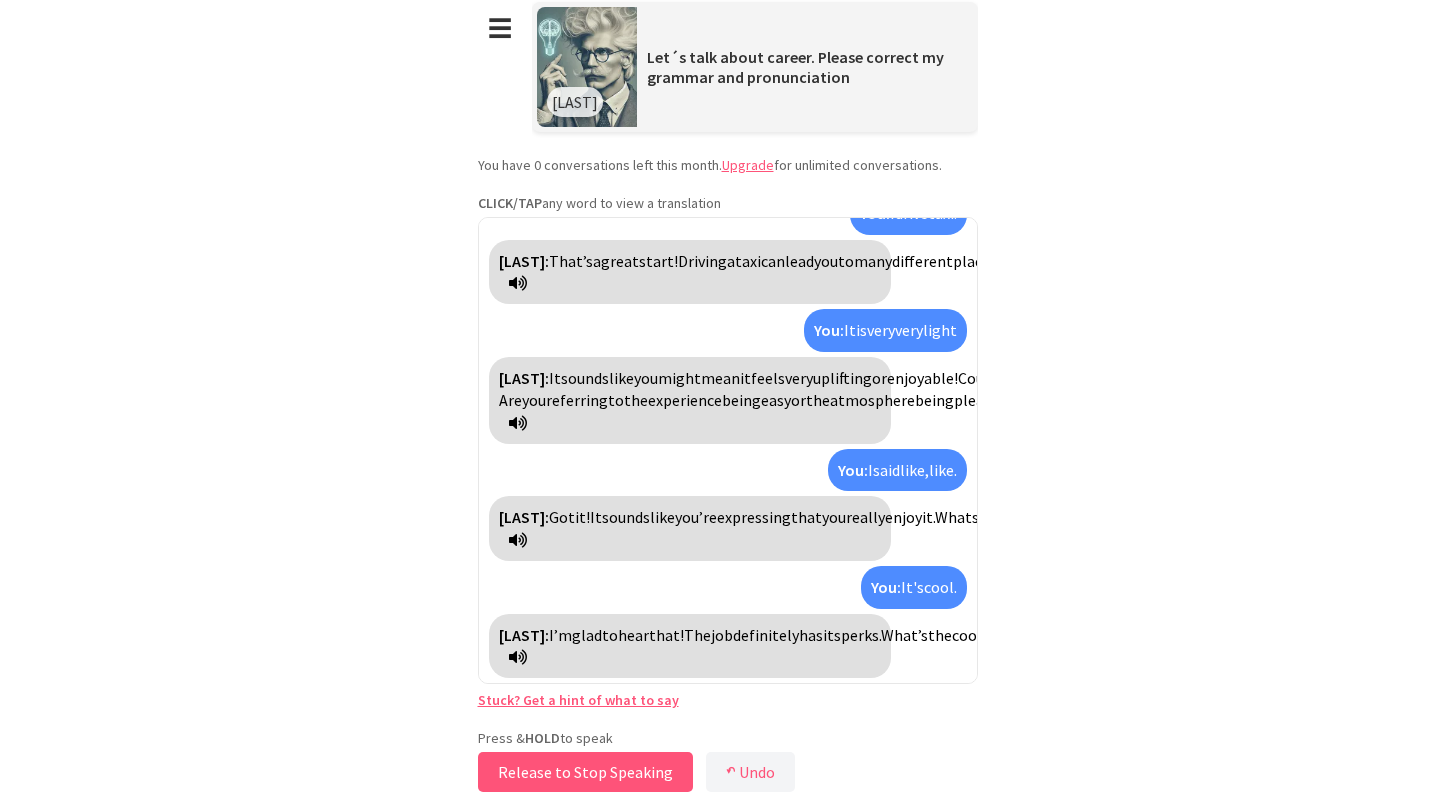 click on "Release to Stop Speaking" at bounding box center (585, 772) 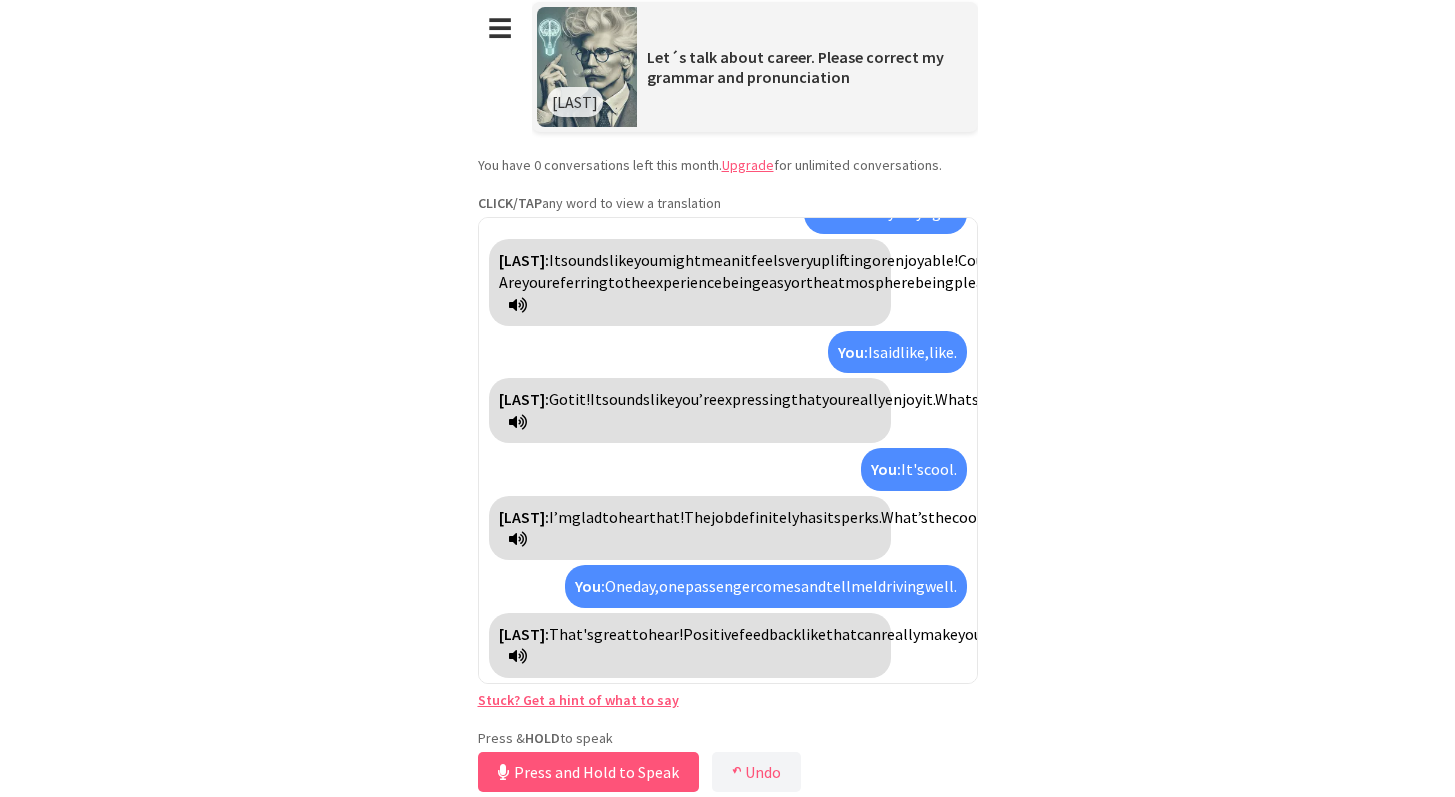 scroll, scrollTop: 1032, scrollLeft: 0, axis: vertical 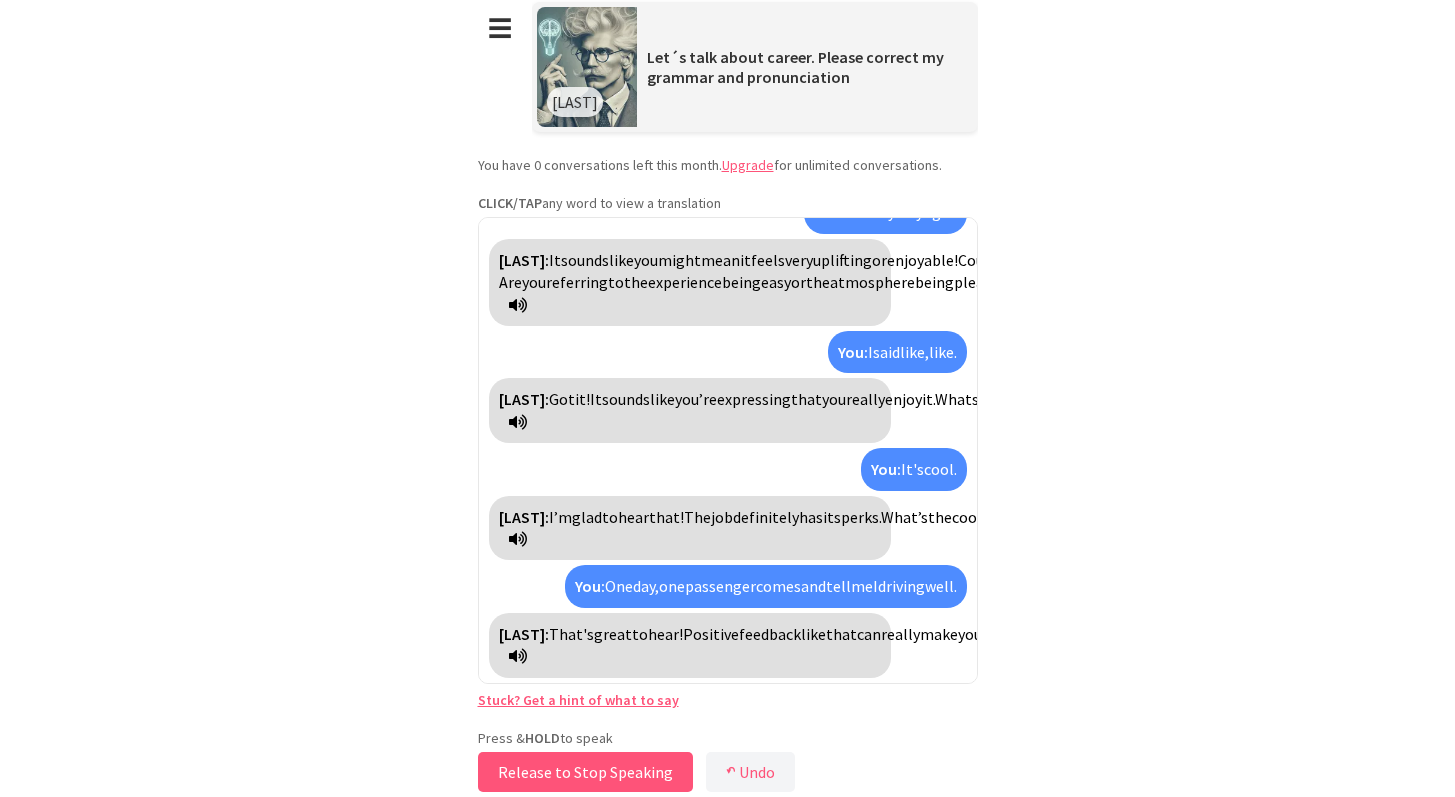 click on "Release to Stop Speaking" at bounding box center [585, 772] 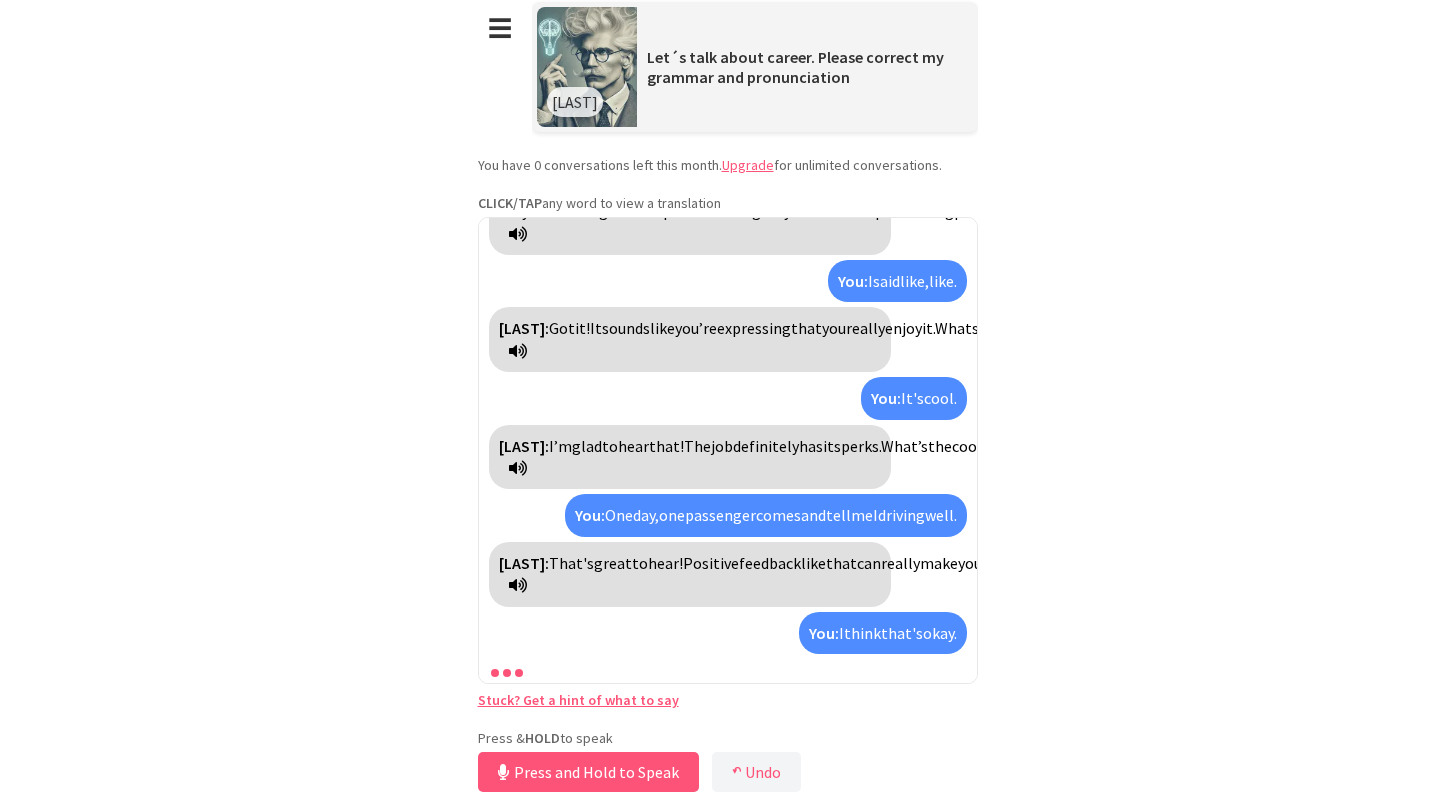scroll, scrollTop: 1171, scrollLeft: 0, axis: vertical 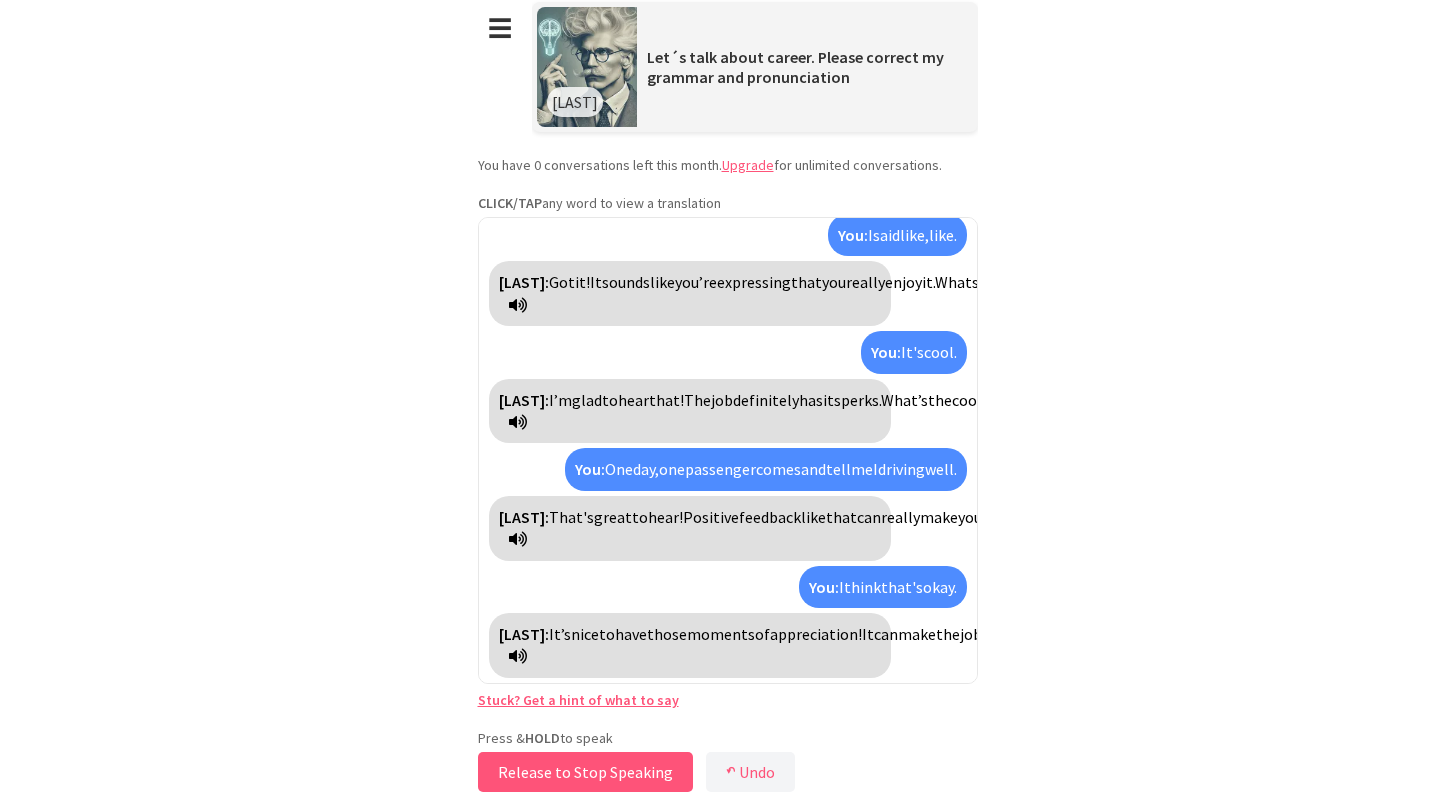 click on "Release to Stop Speaking" at bounding box center (585, 772) 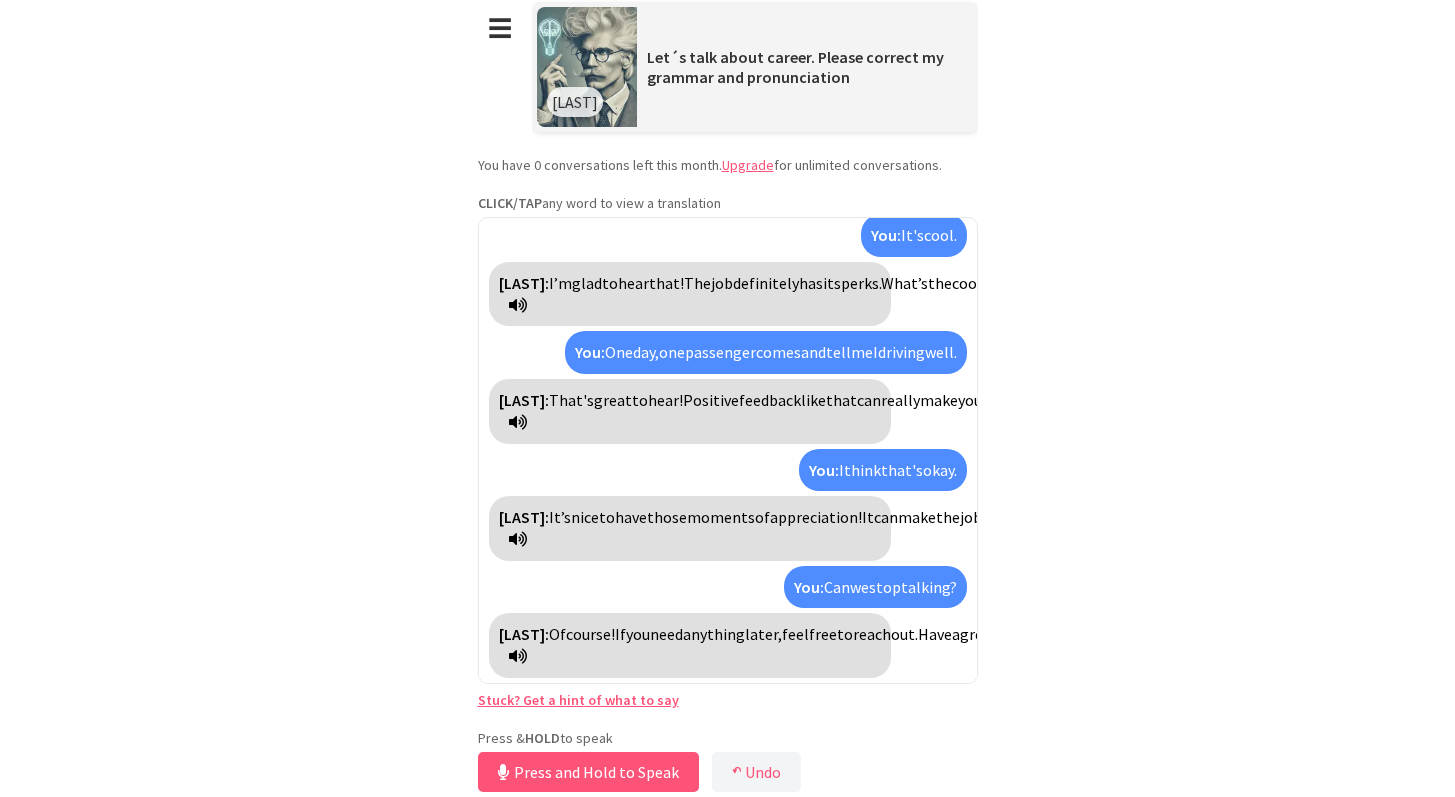 scroll, scrollTop: 1289, scrollLeft: 0, axis: vertical 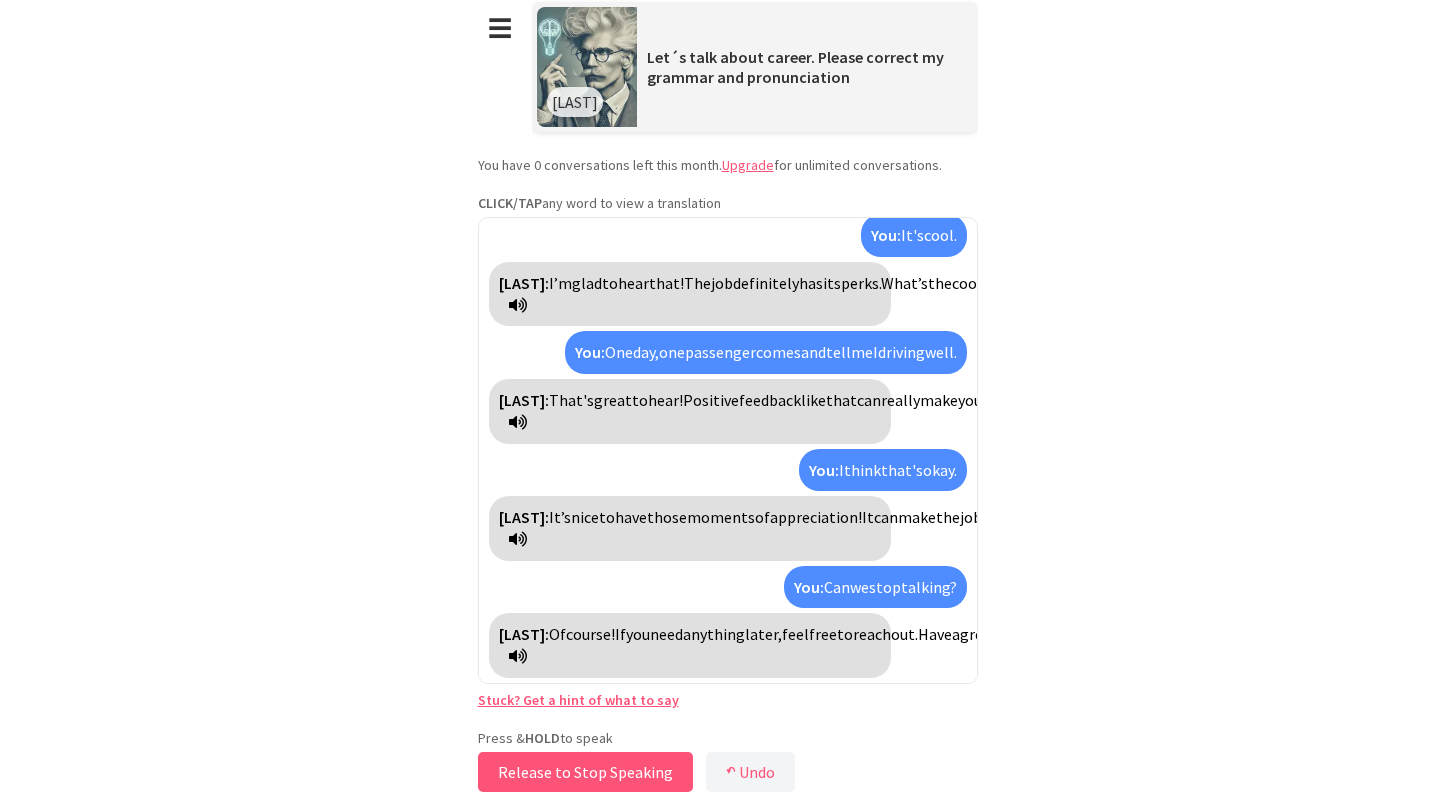 click on "Release to Stop Speaking" at bounding box center [585, 772] 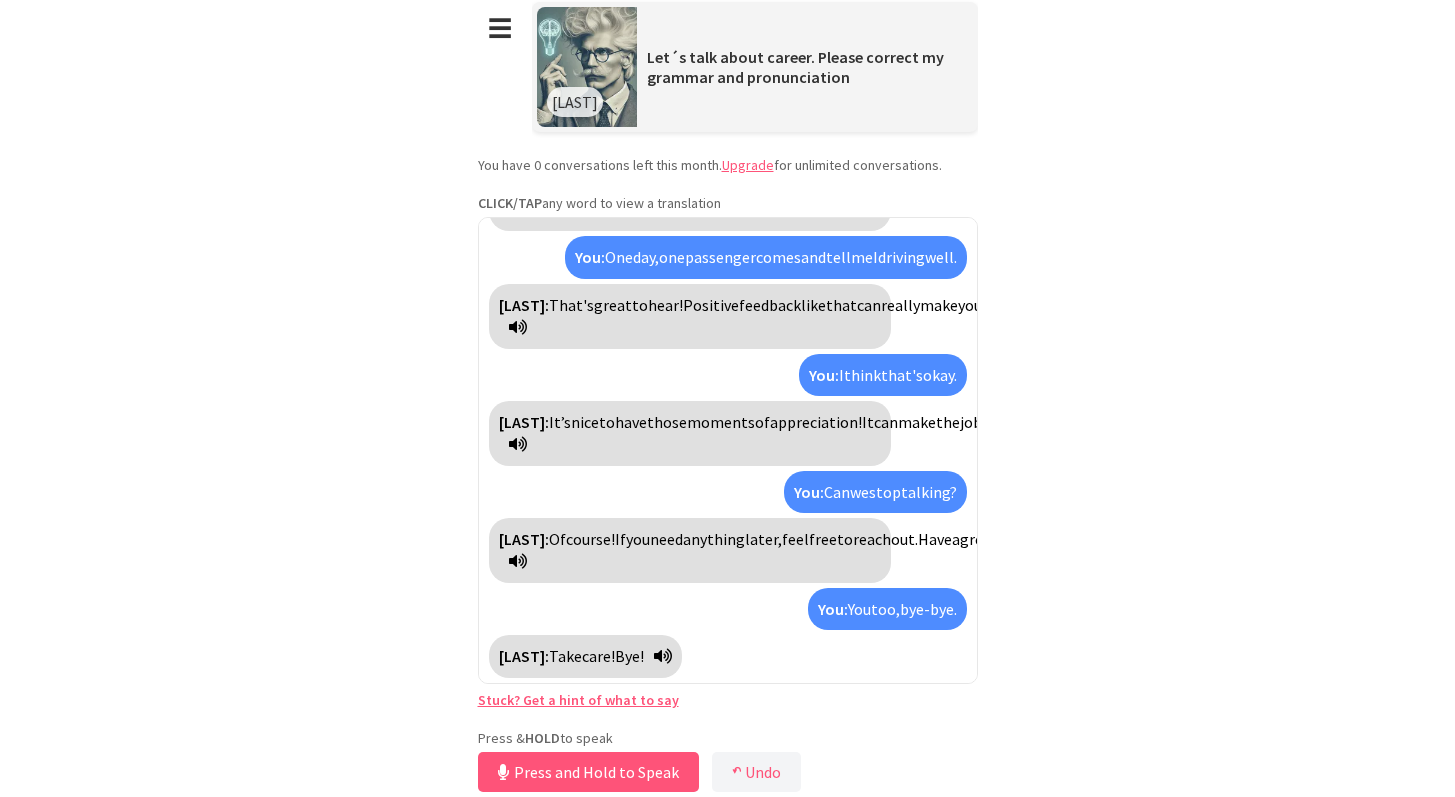 scroll, scrollTop: 1383, scrollLeft: 0, axis: vertical 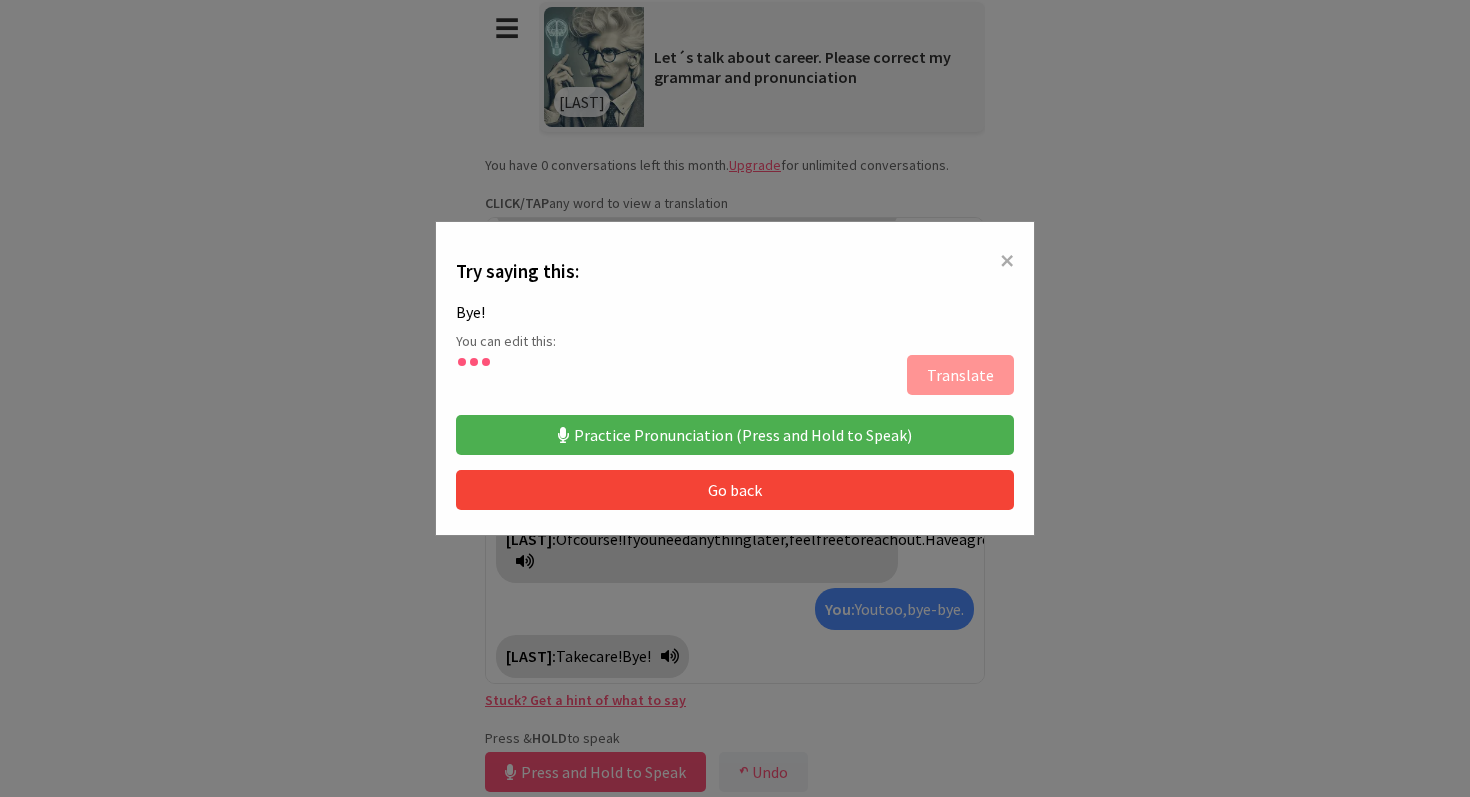 type on "**********" 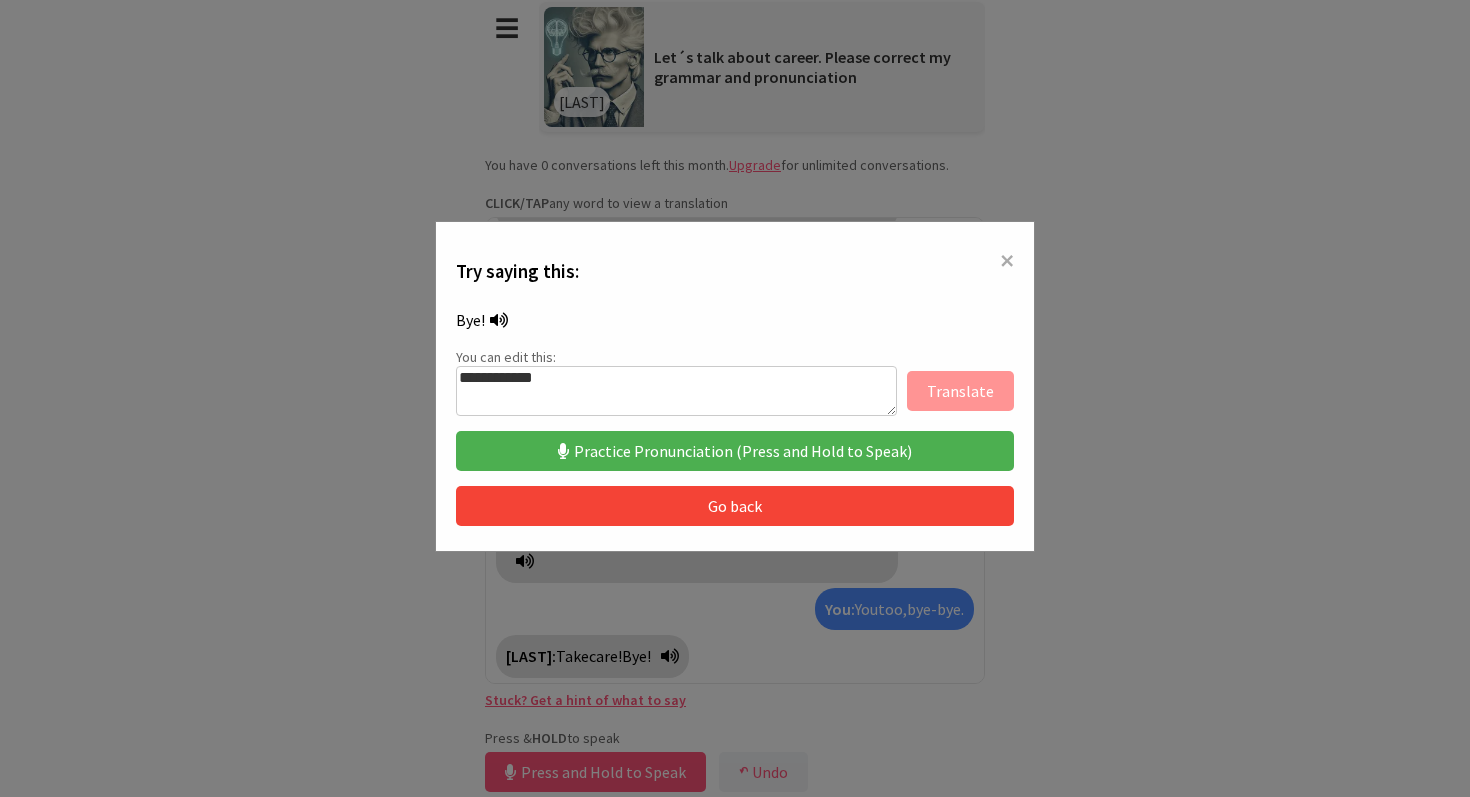 click on "×" at bounding box center [1007, 260] 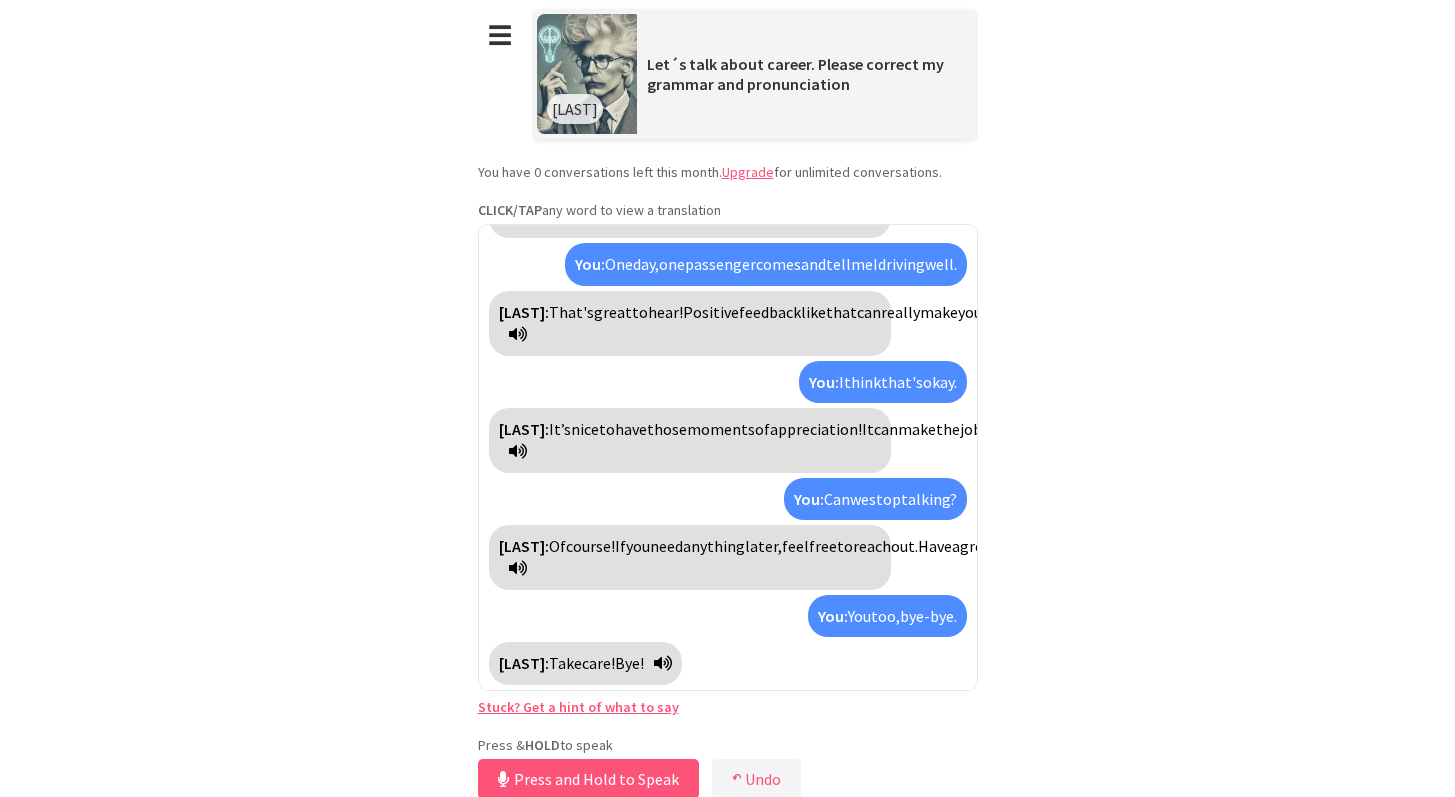 scroll, scrollTop: 0, scrollLeft: 0, axis: both 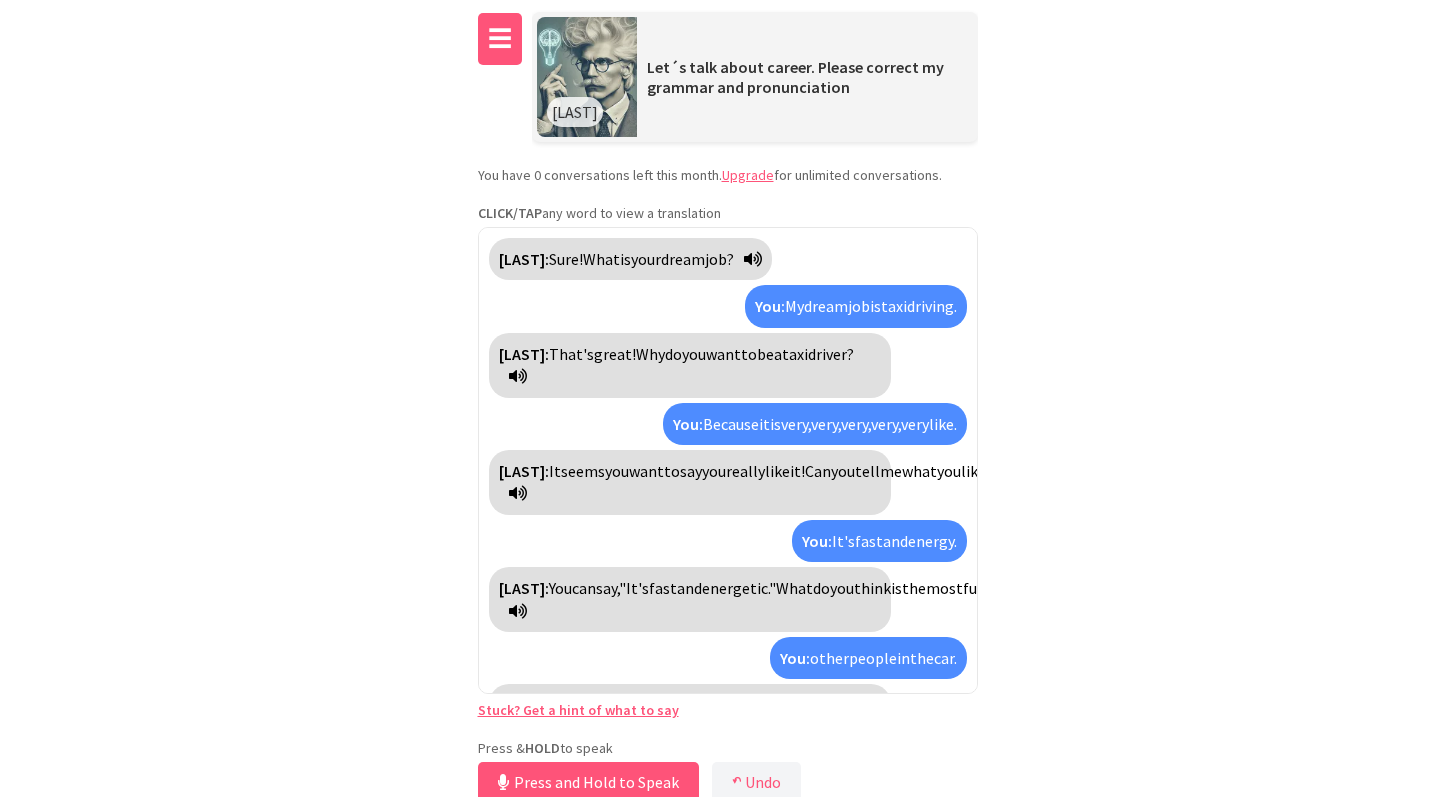 click on "☰" at bounding box center [500, 39] 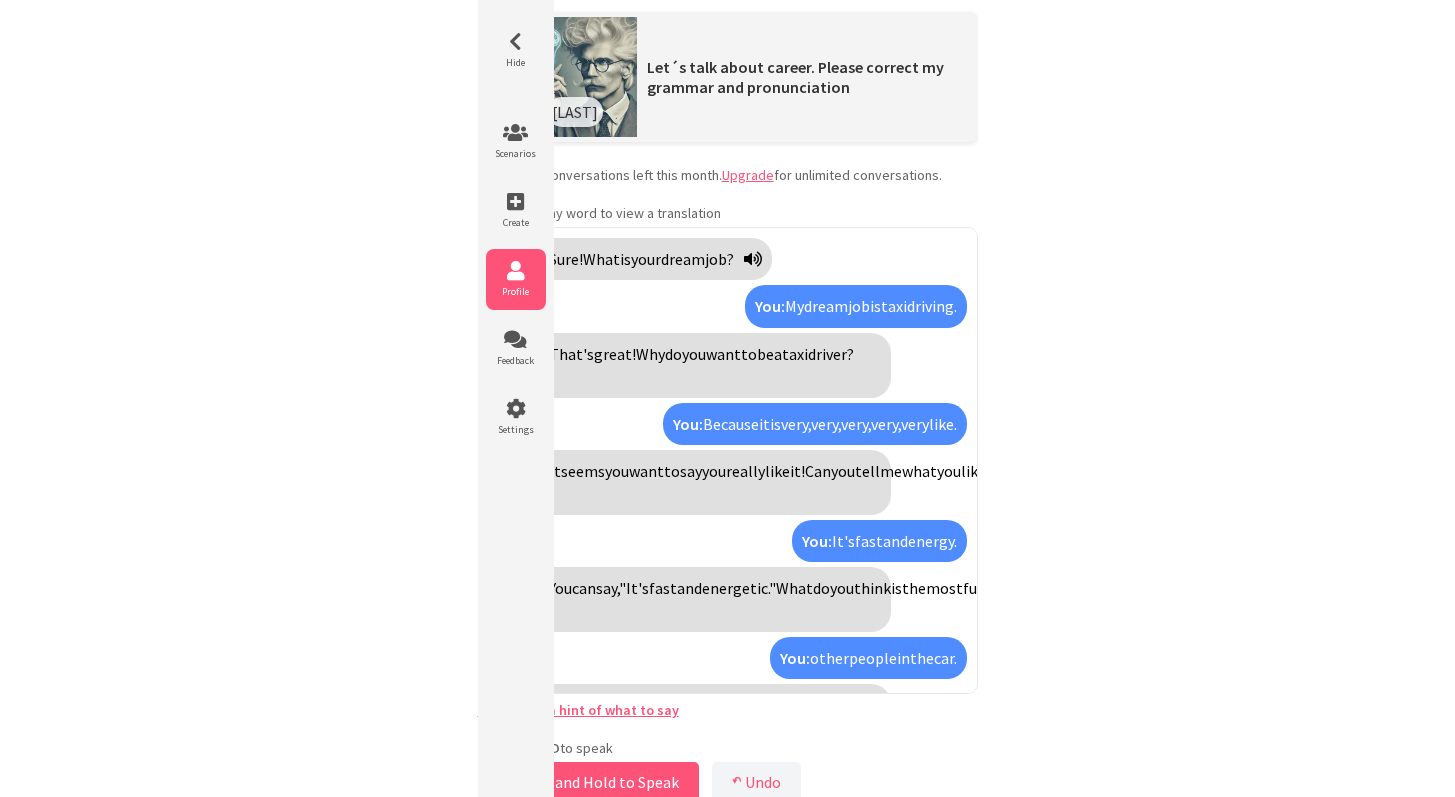 click on "Profile" at bounding box center [516, 291] 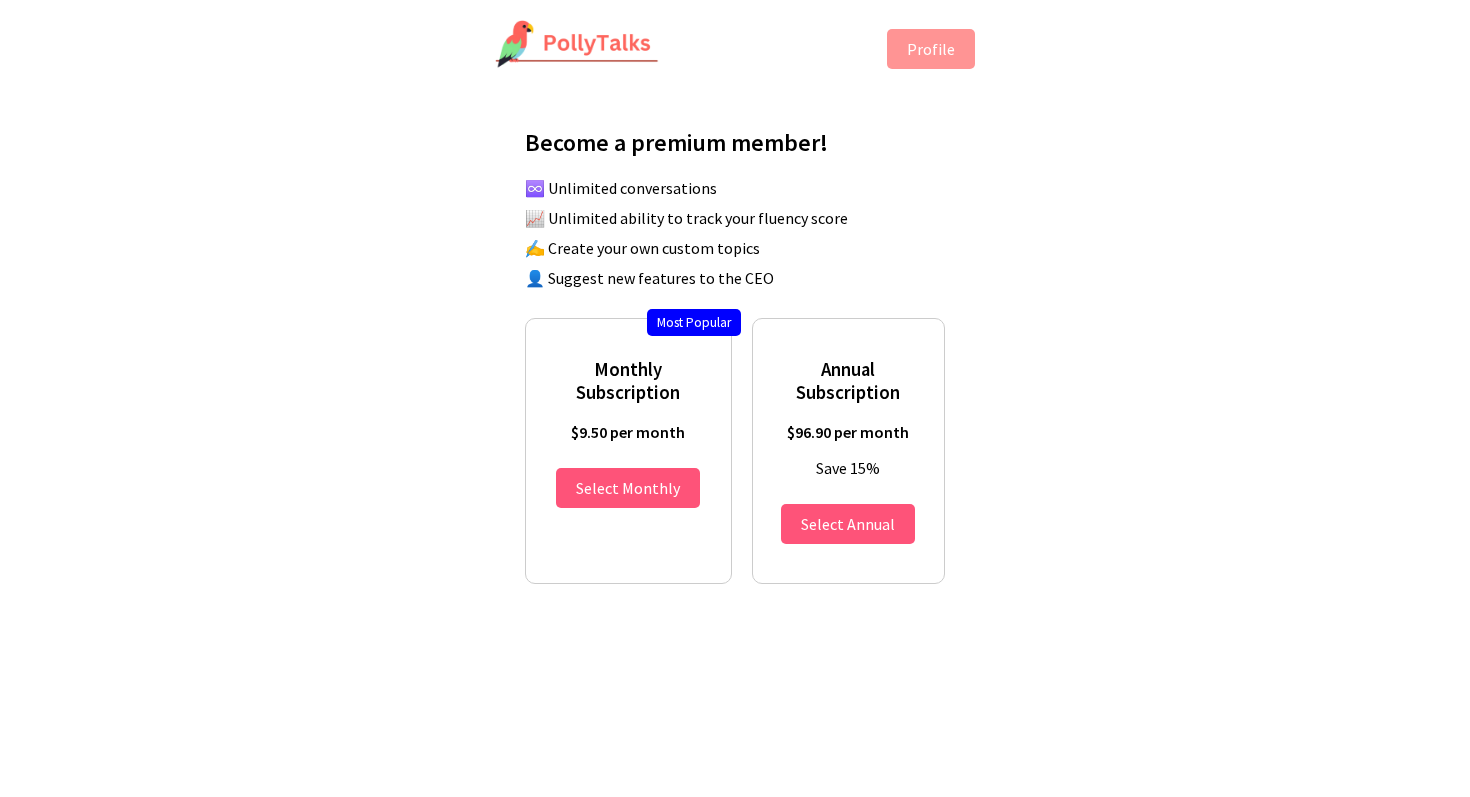 scroll, scrollTop: 0, scrollLeft: 0, axis: both 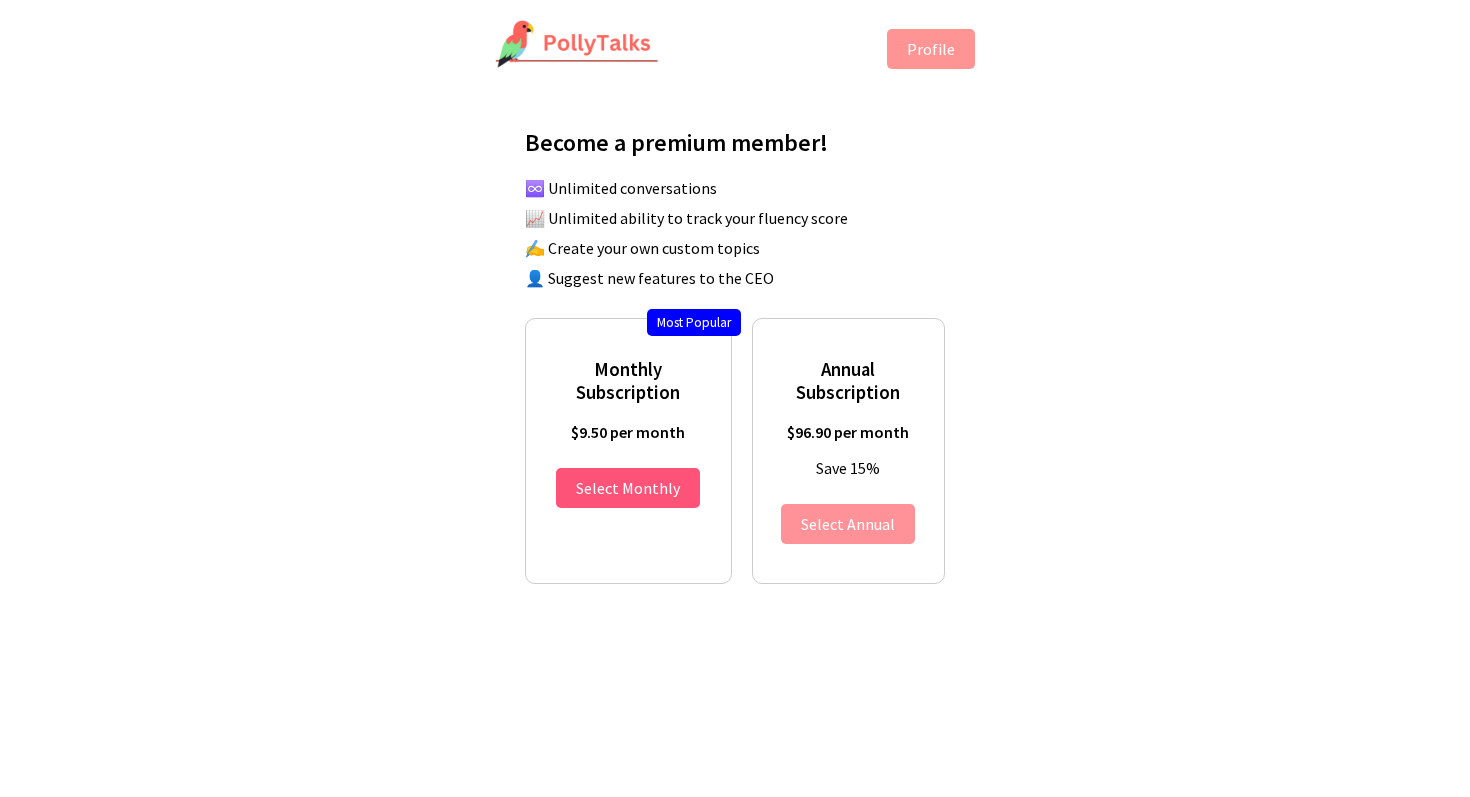 click on "Select Annual" at bounding box center (848, 524) 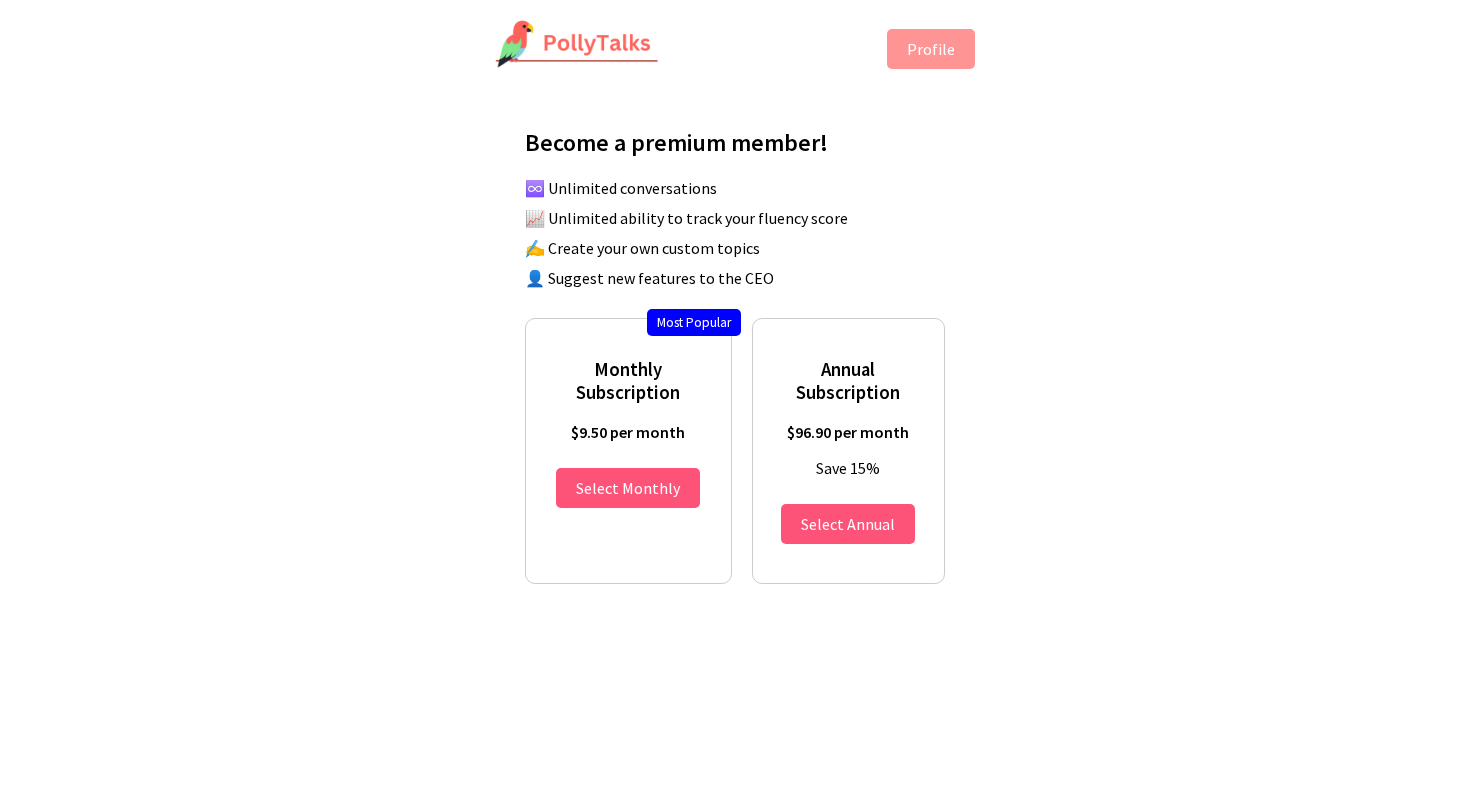scroll, scrollTop: 0, scrollLeft: 0, axis: both 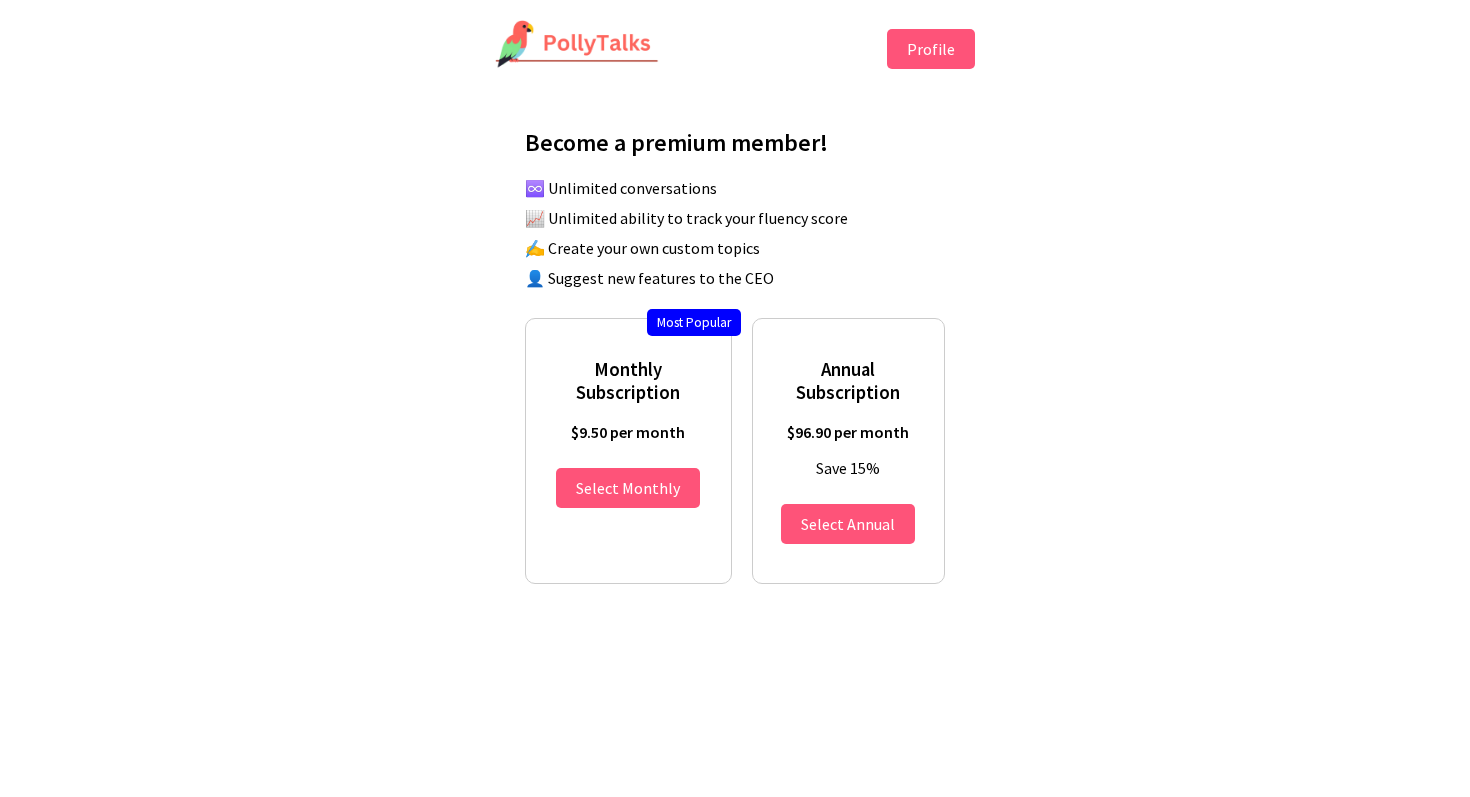 click on "Profile" at bounding box center (931, 49) 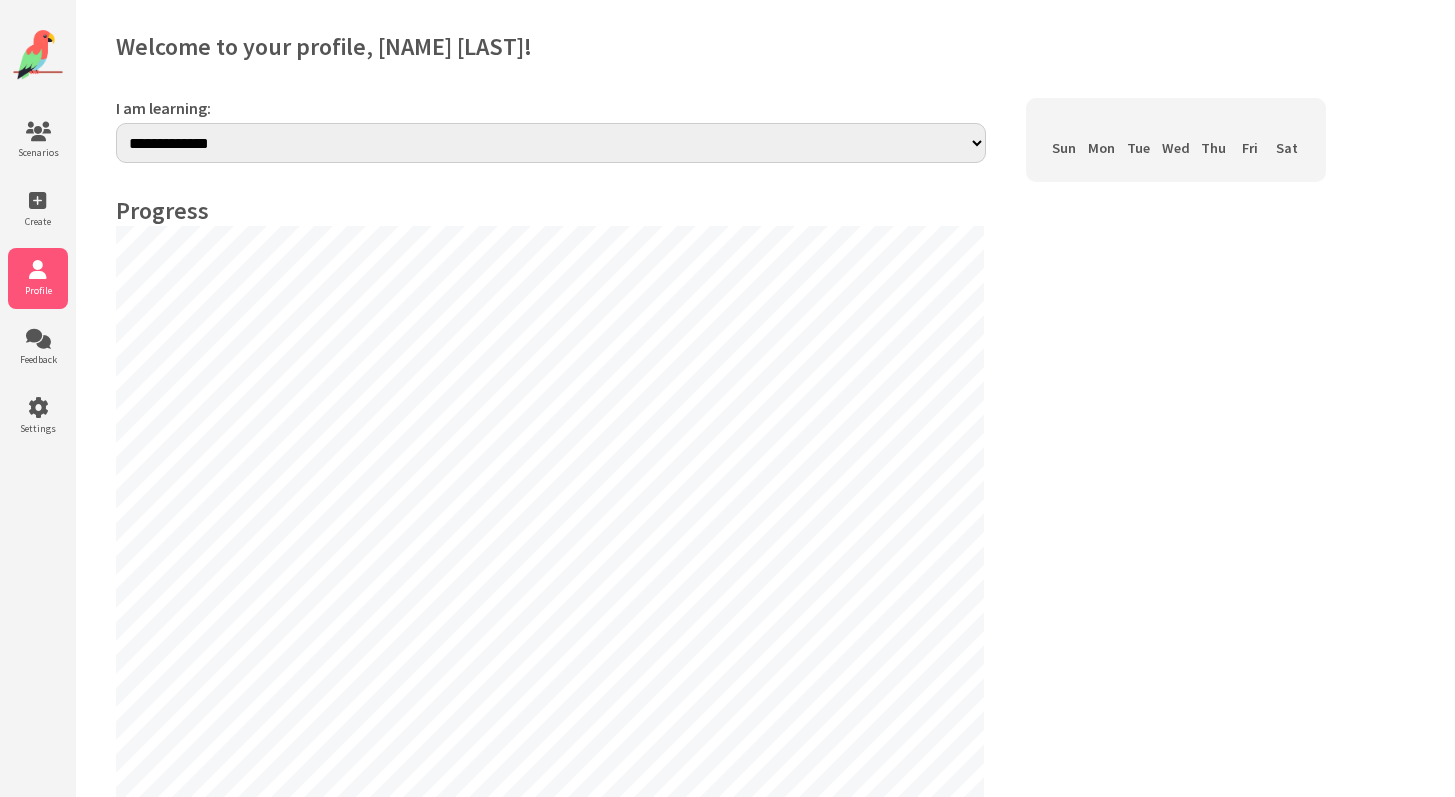scroll, scrollTop: 0, scrollLeft: 0, axis: both 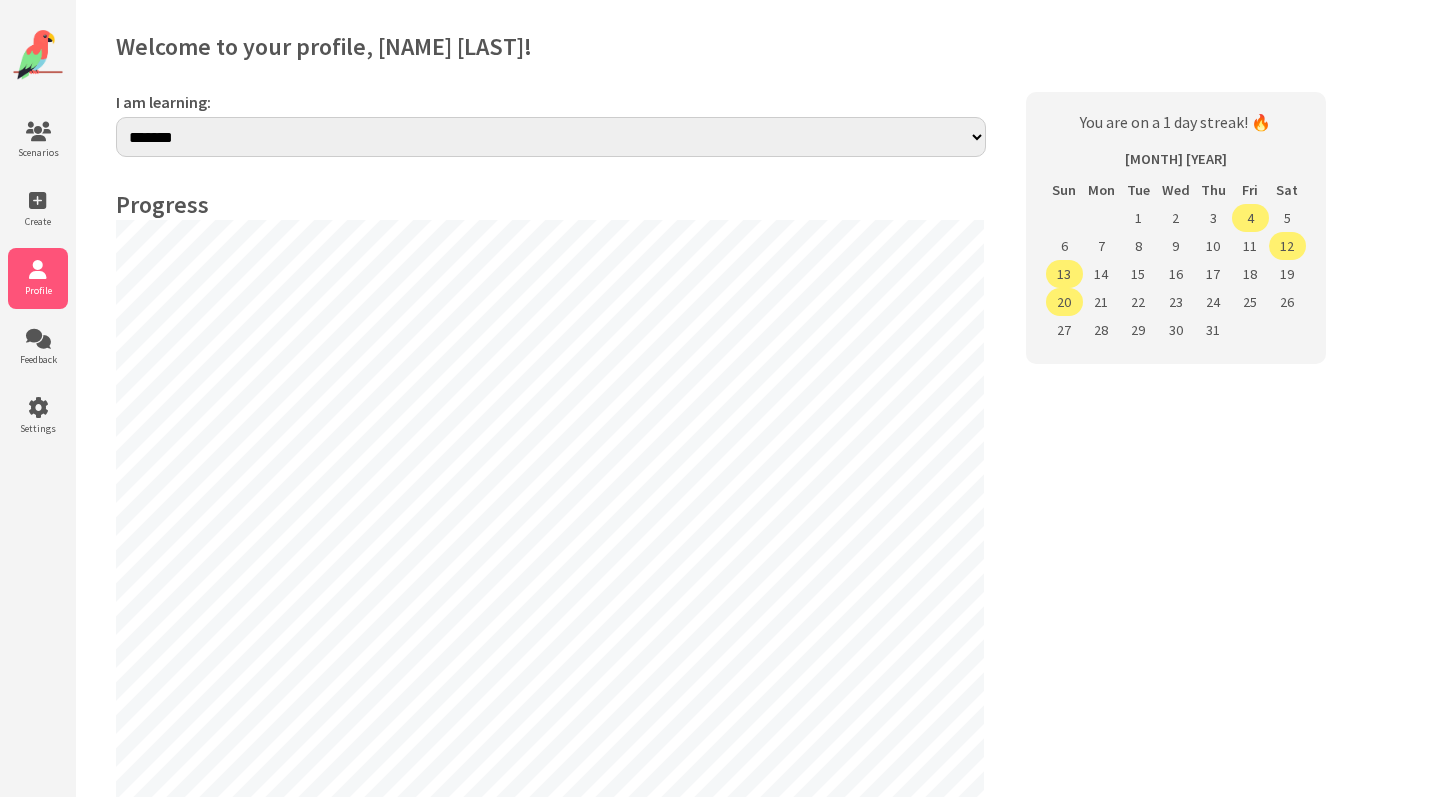 click at bounding box center (38, 55) 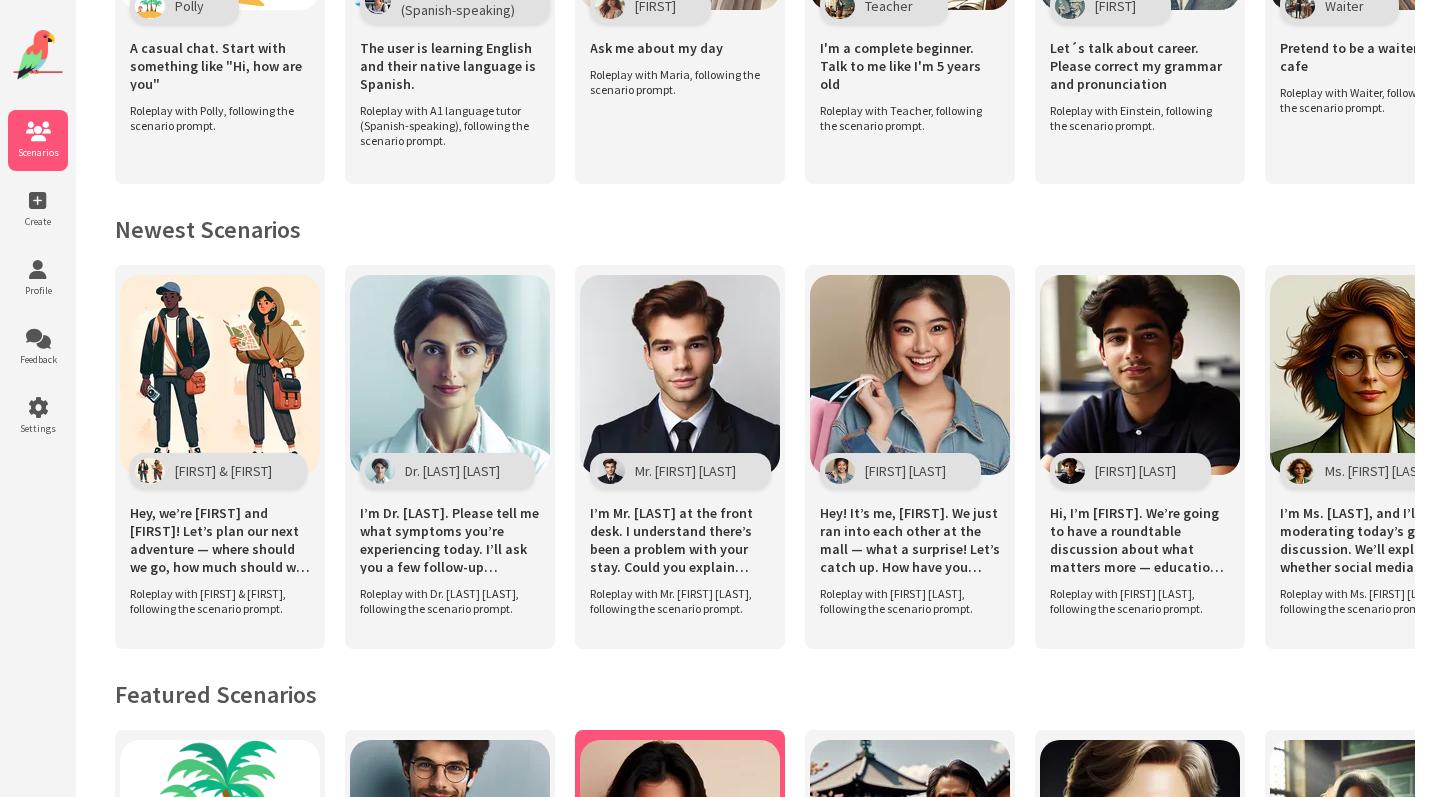 scroll, scrollTop: 1286, scrollLeft: 0, axis: vertical 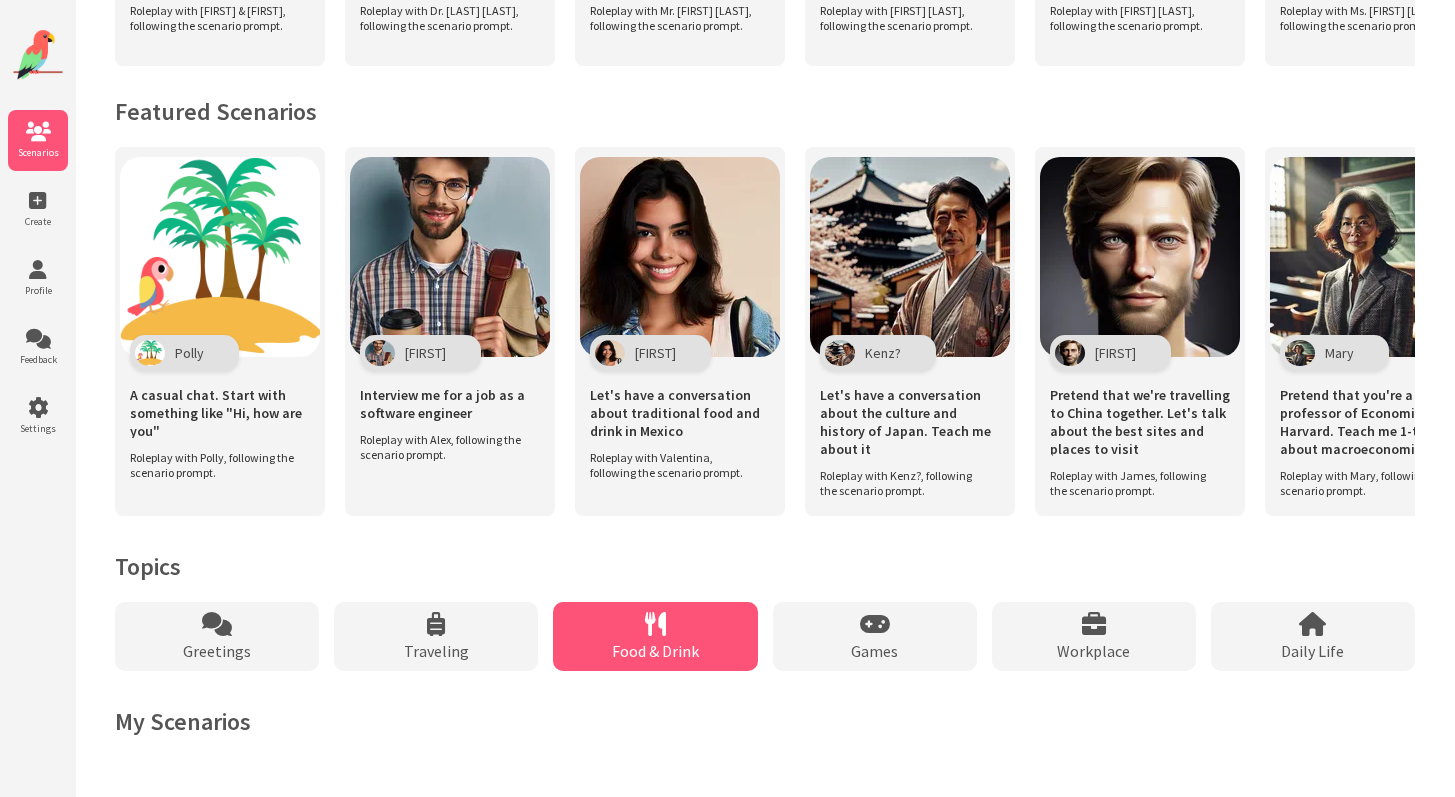 click at bounding box center [655, 624] 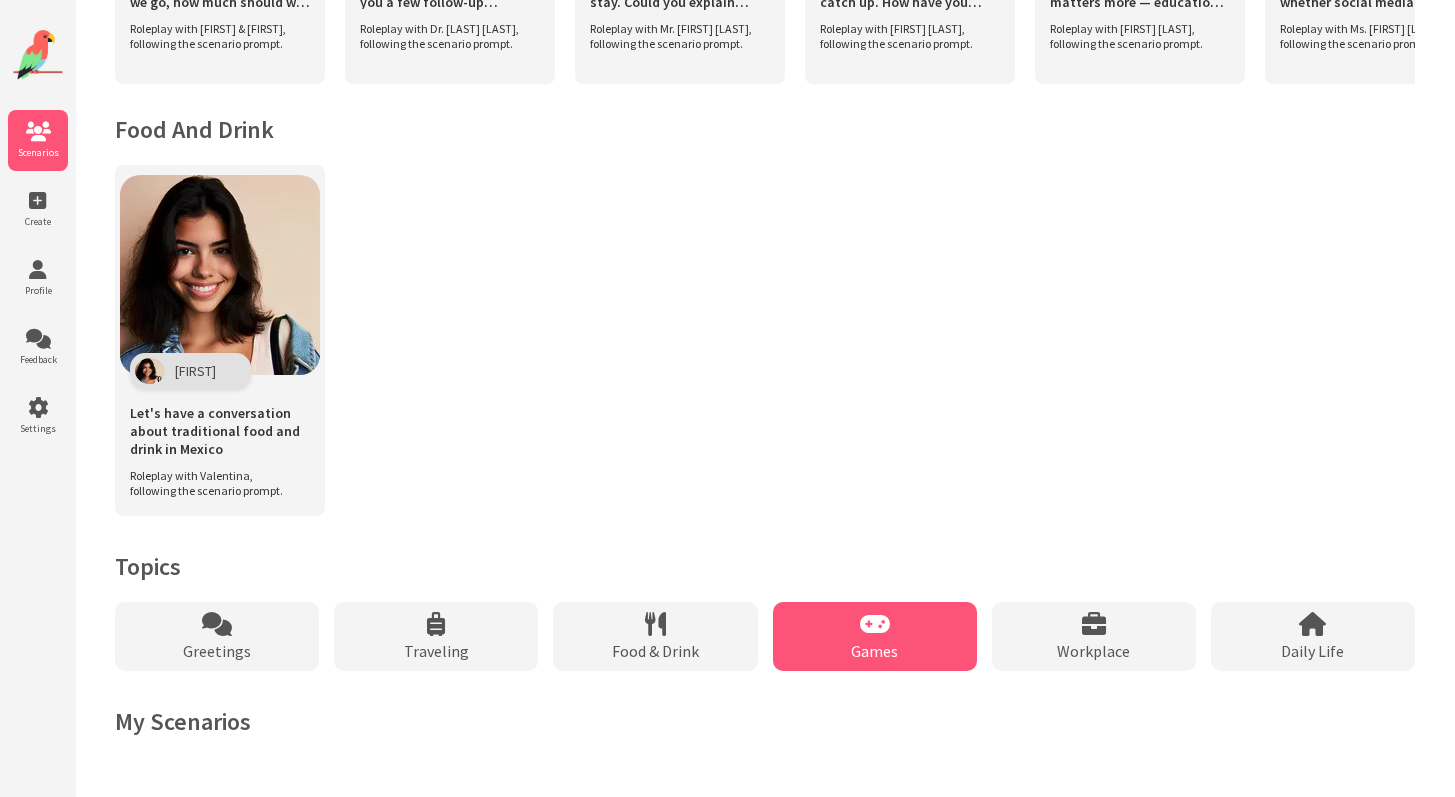 click on "Games" at bounding box center (875, 636) 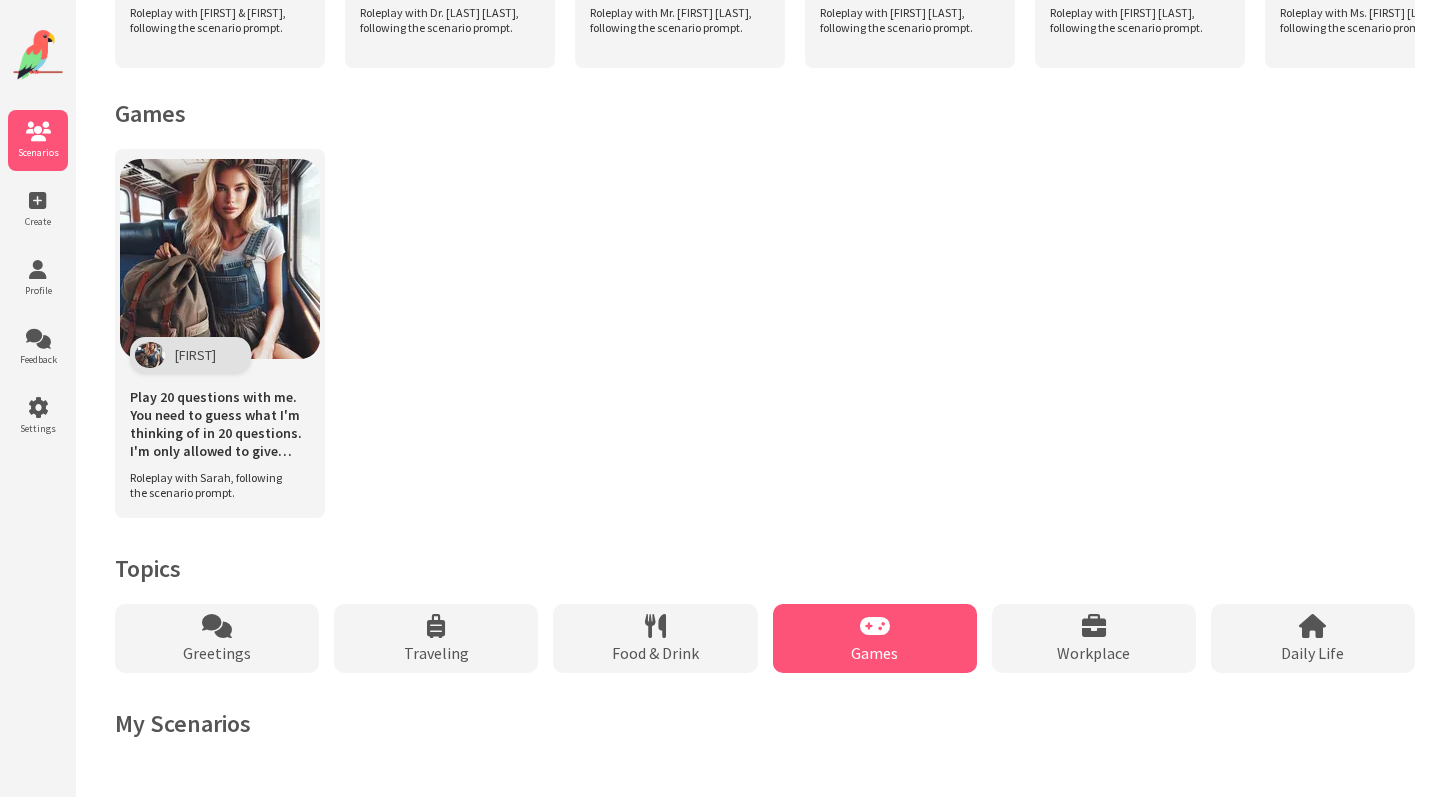 scroll, scrollTop: 876, scrollLeft: 0, axis: vertical 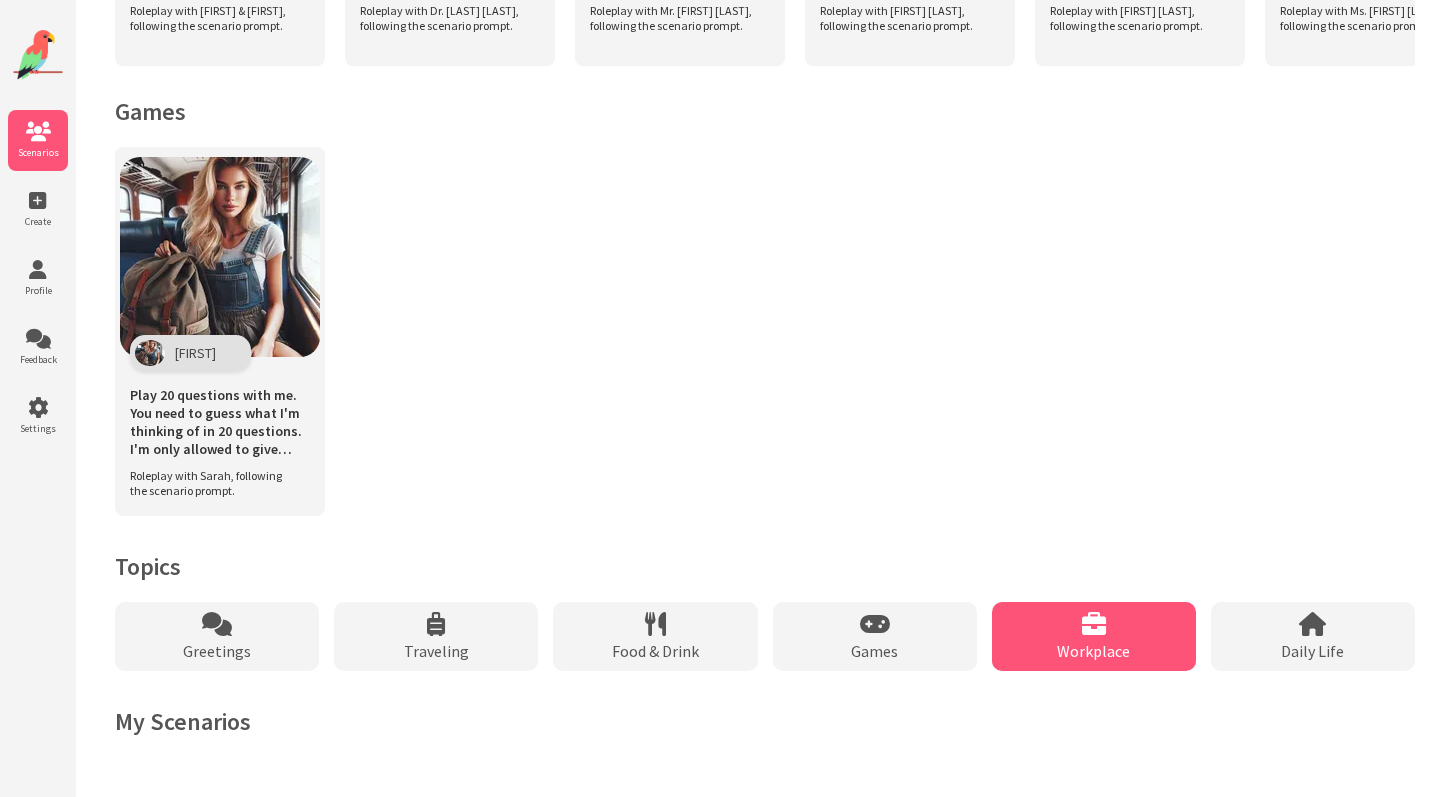 click on "Workplace" at bounding box center [1094, 636] 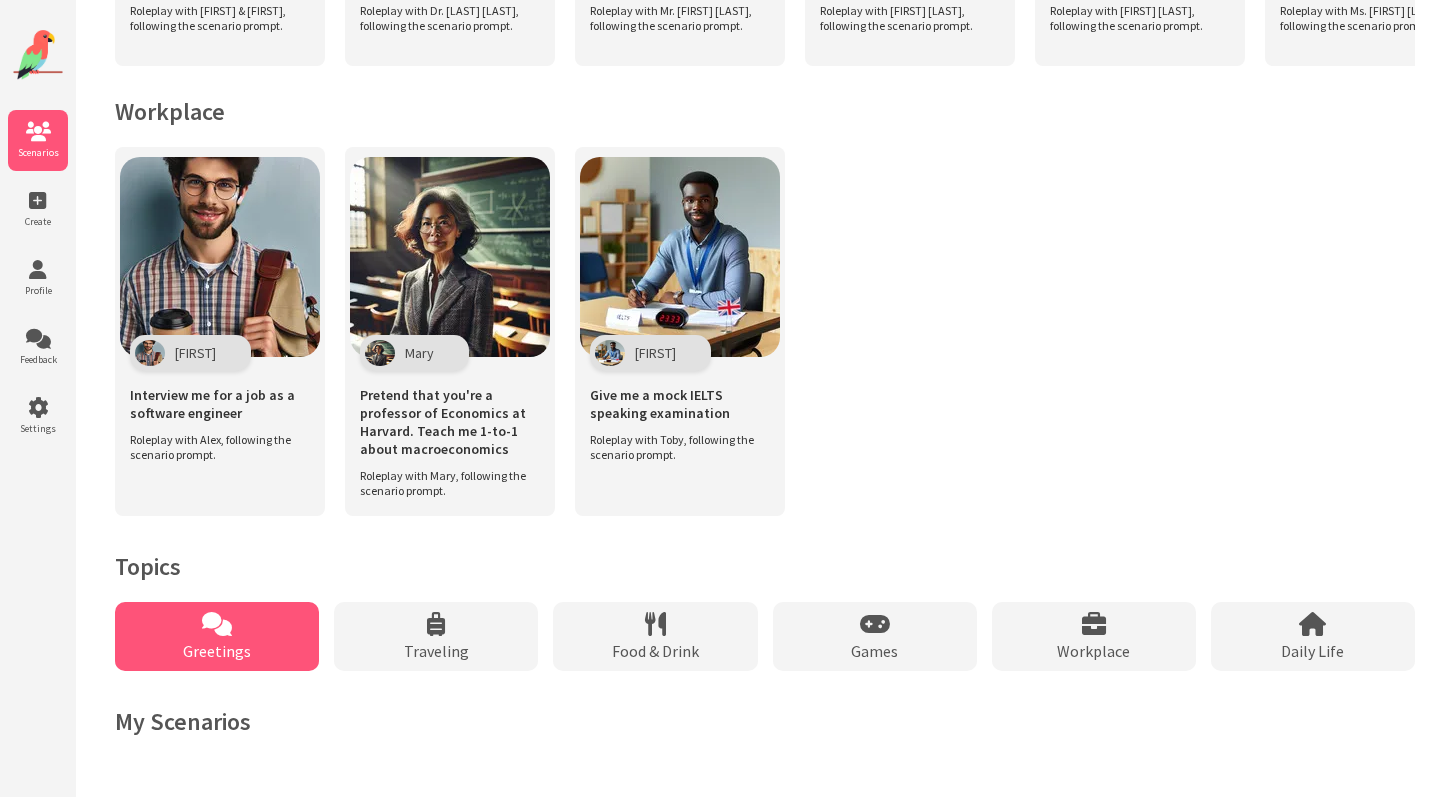 click on "Greetings" at bounding box center [217, 636] 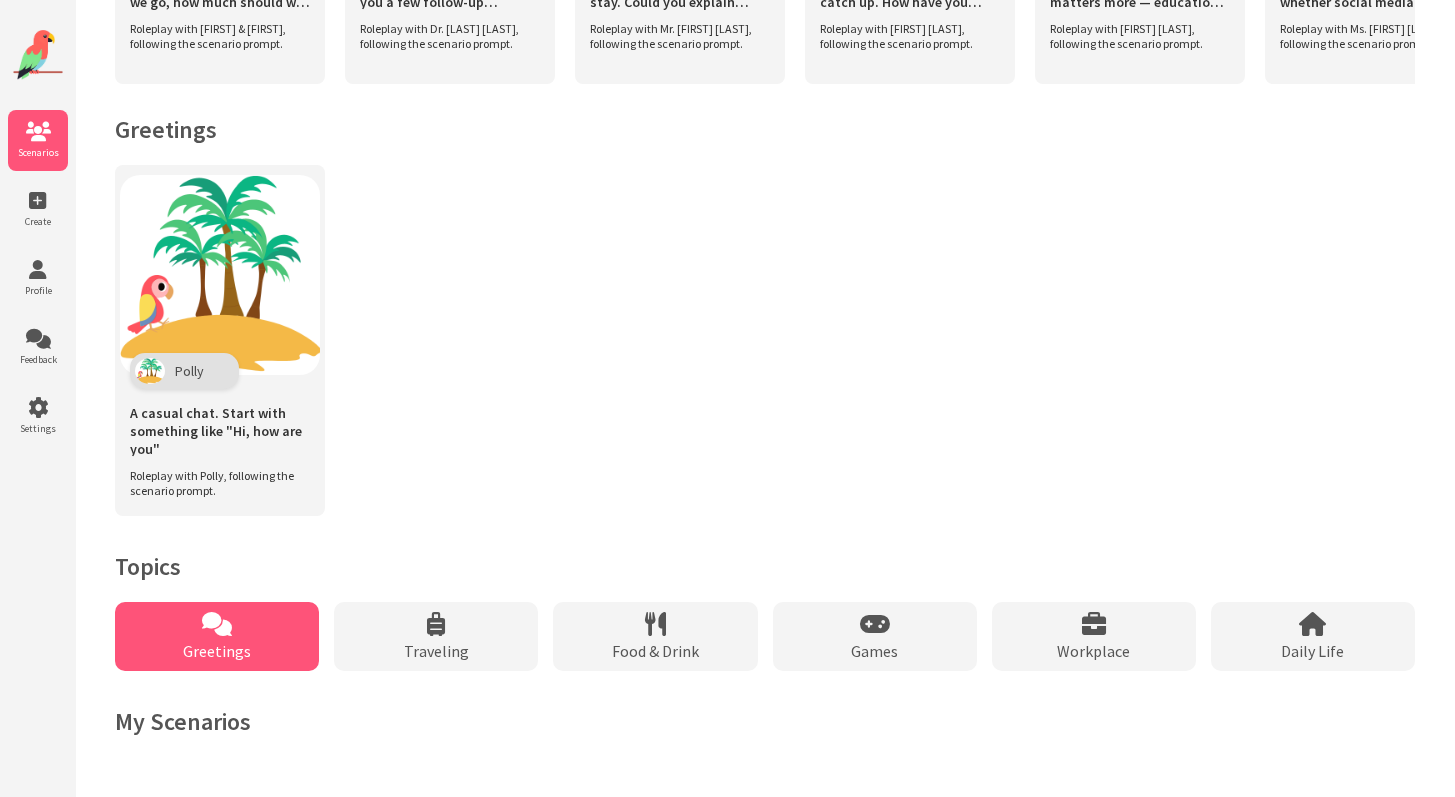scroll, scrollTop: 858, scrollLeft: 0, axis: vertical 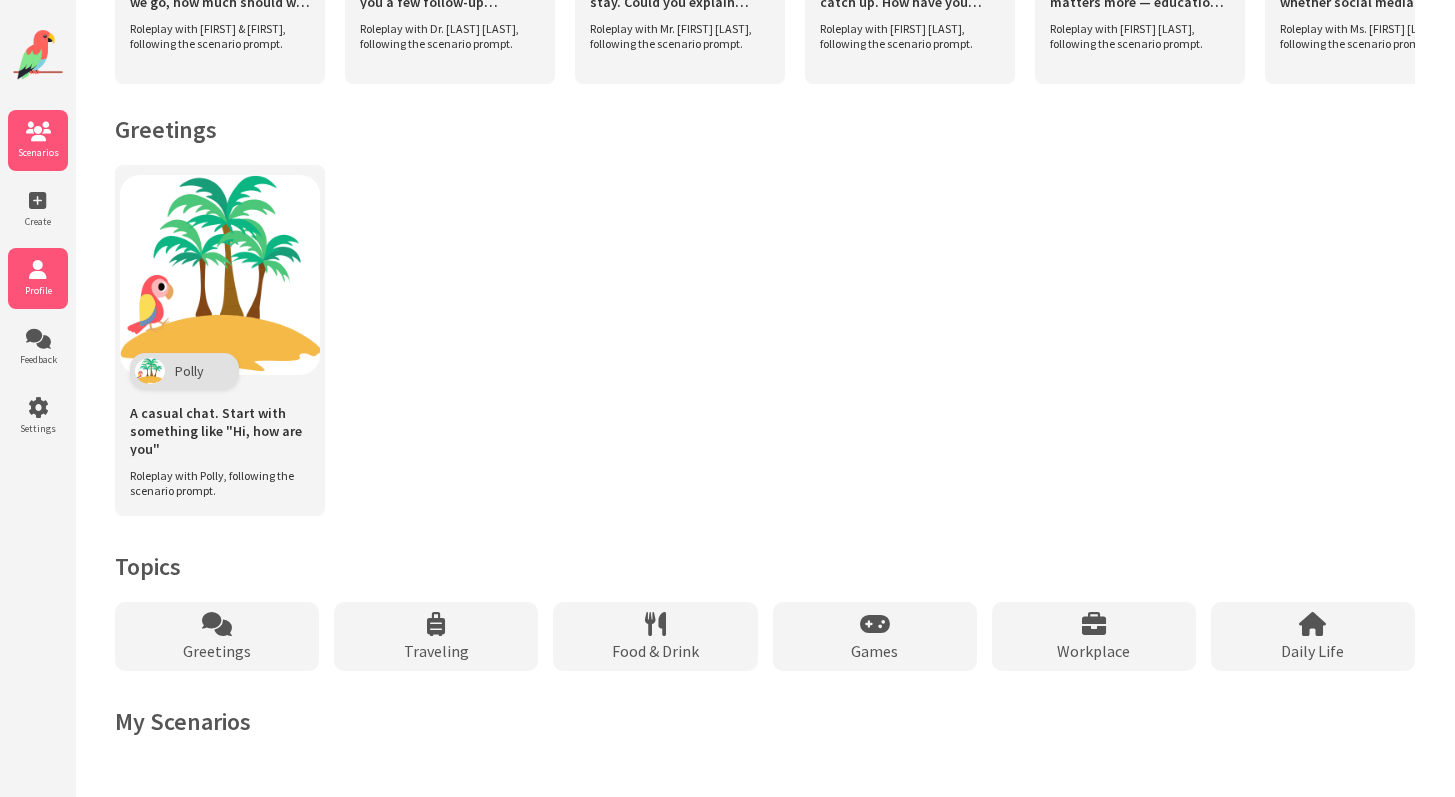 click at bounding box center [38, 270] 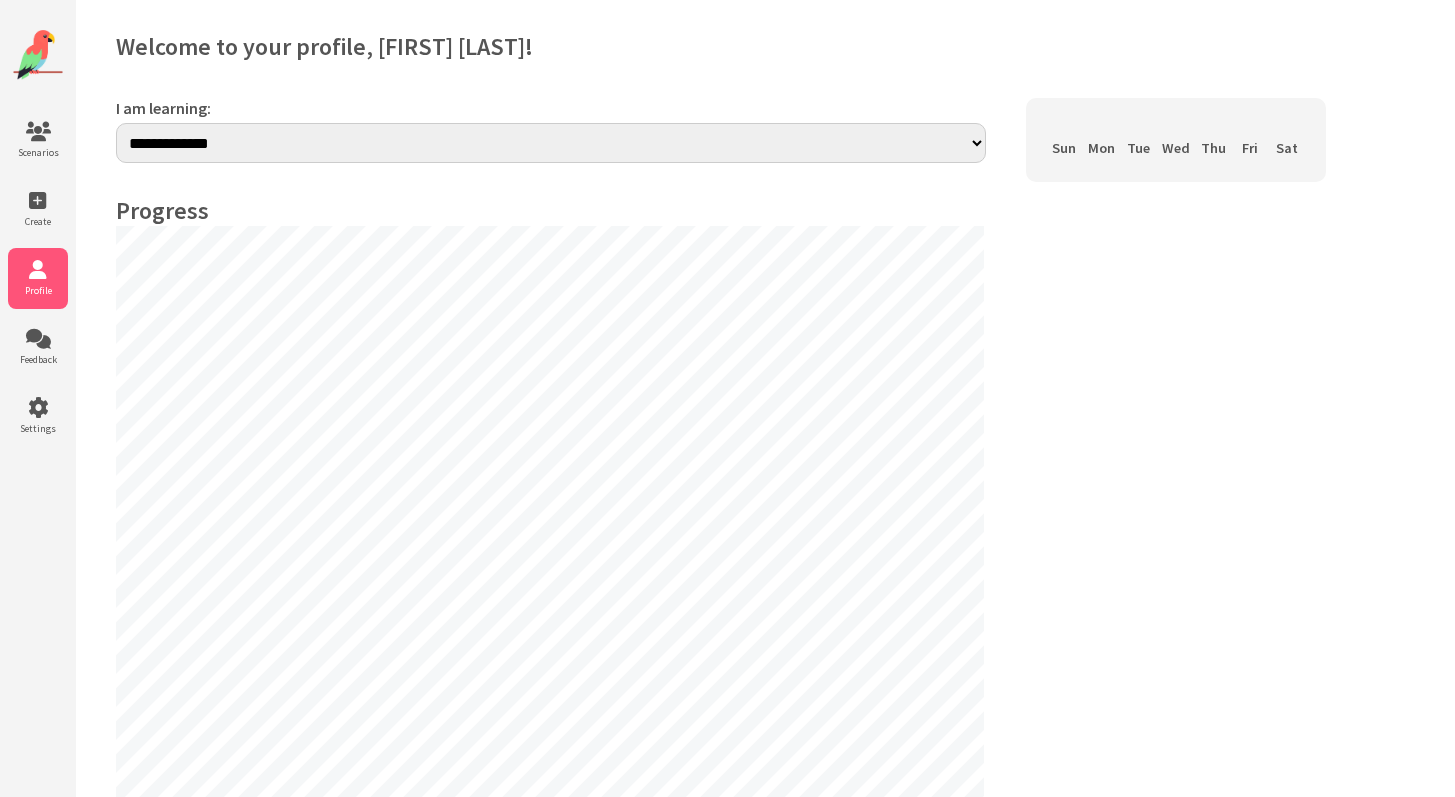 scroll, scrollTop: 0, scrollLeft: 0, axis: both 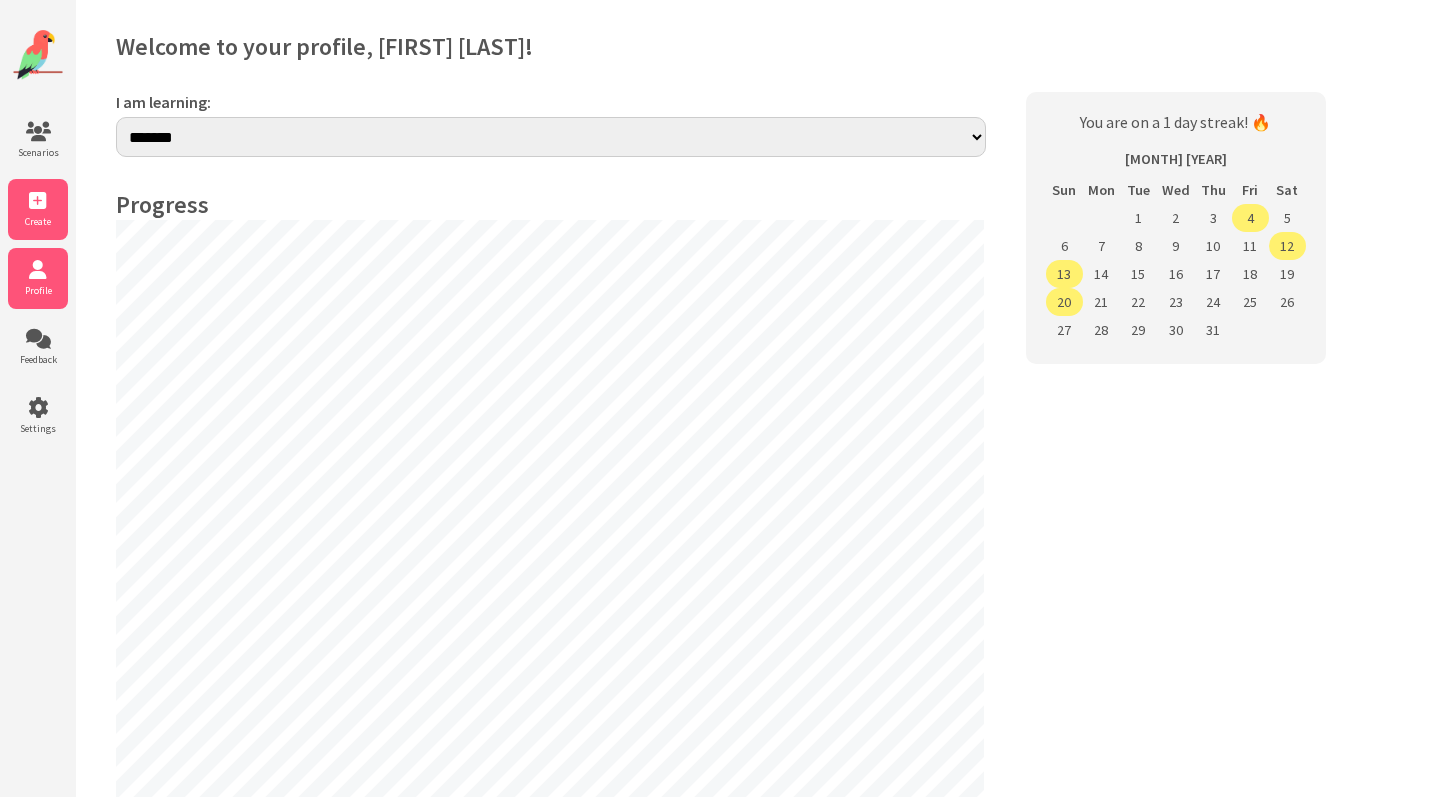 click on "Create" at bounding box center (38, 221) 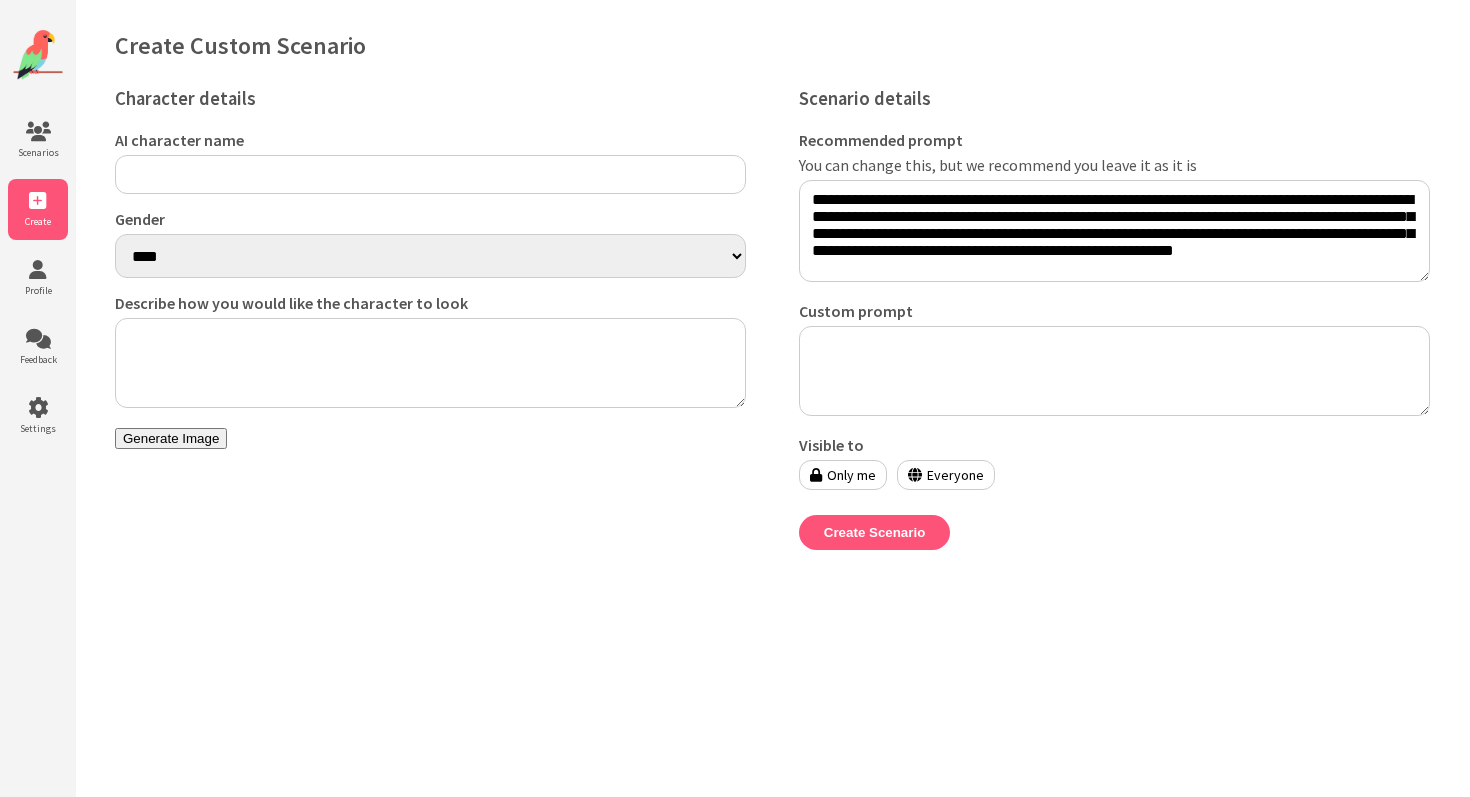 scroll, scrollTop: 0, scrollLeft: 0, axis: both 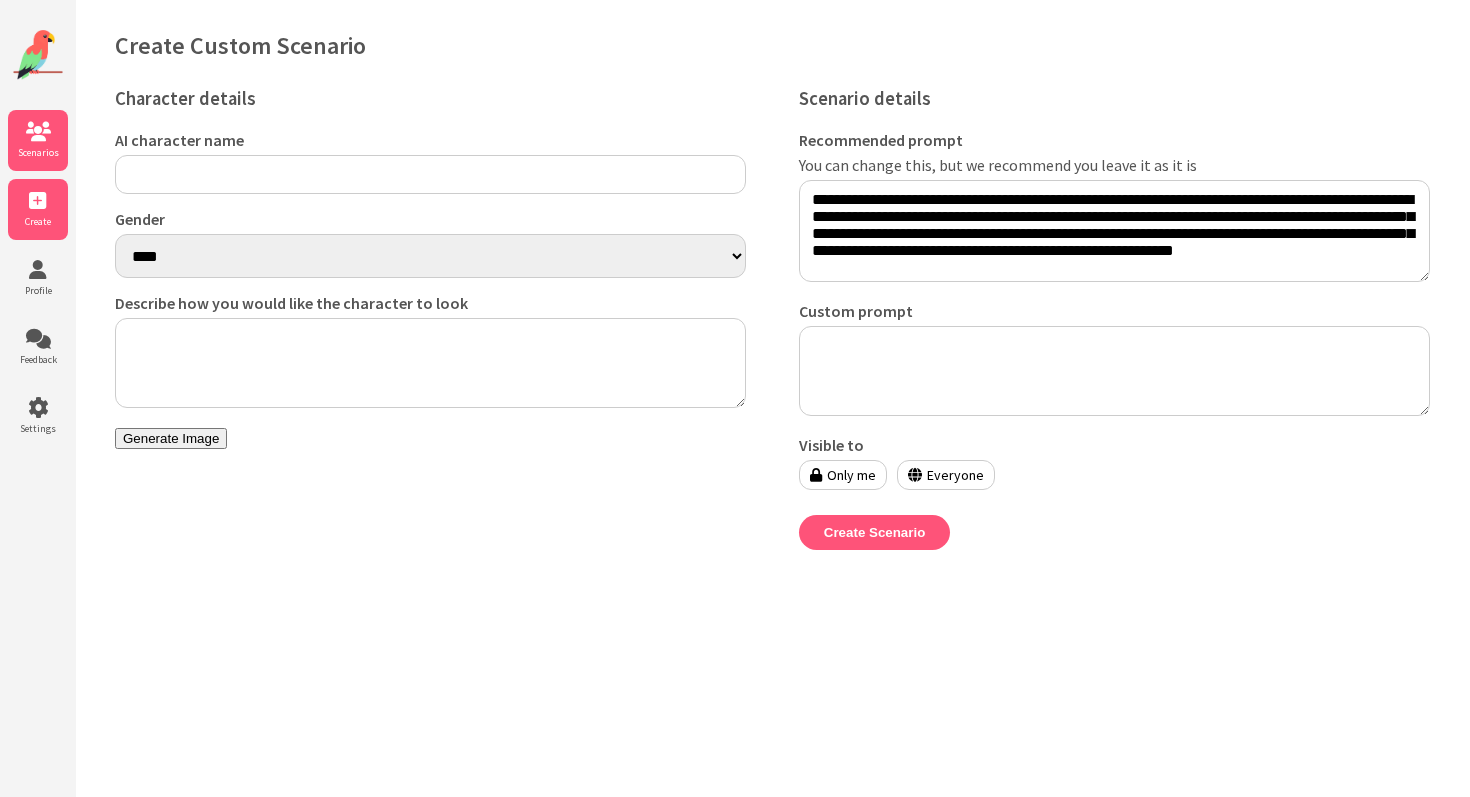 click on "Scenarios" at bounding box center [38, 152] 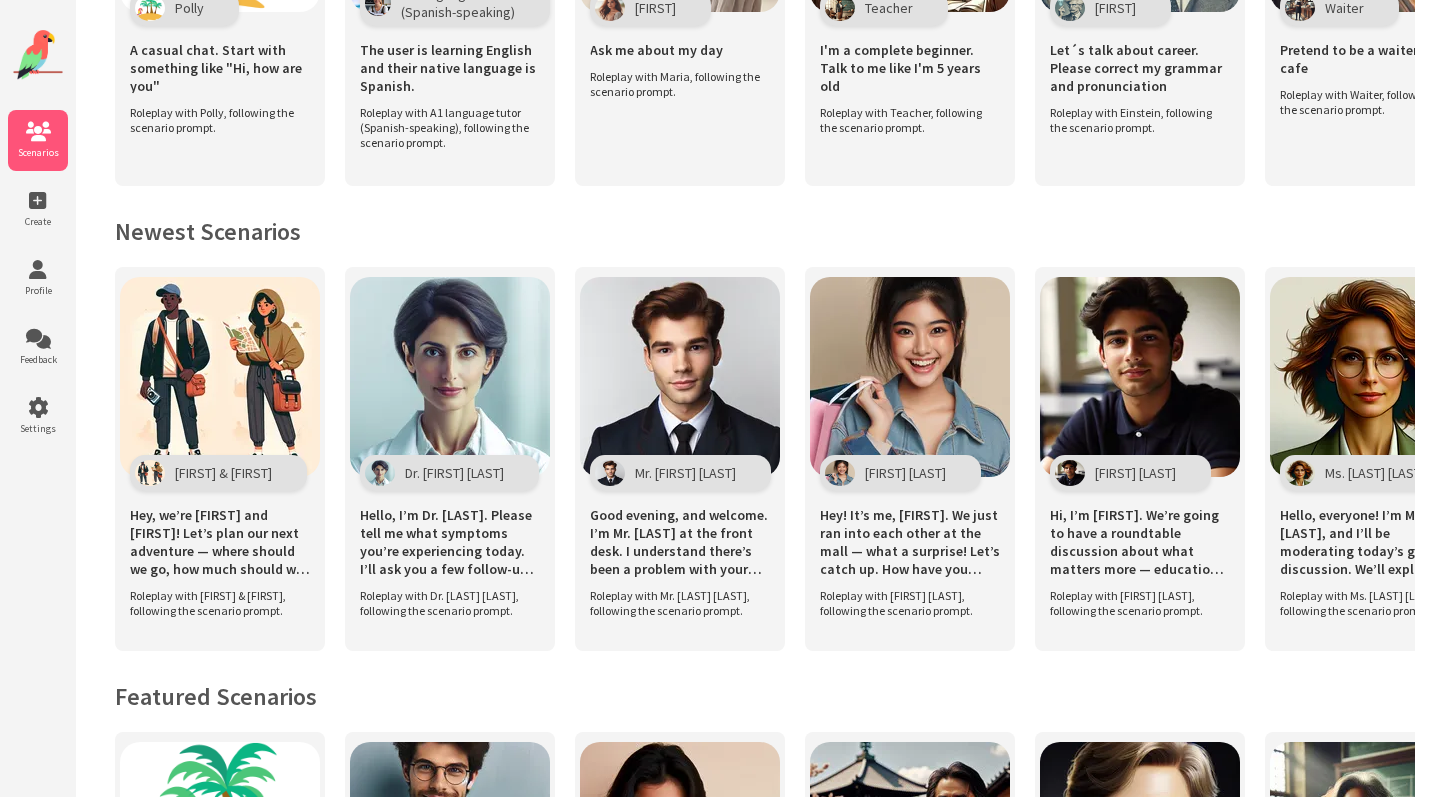 scroll, scrollTop: 1286, scrollLeft: 0, axis: vertical 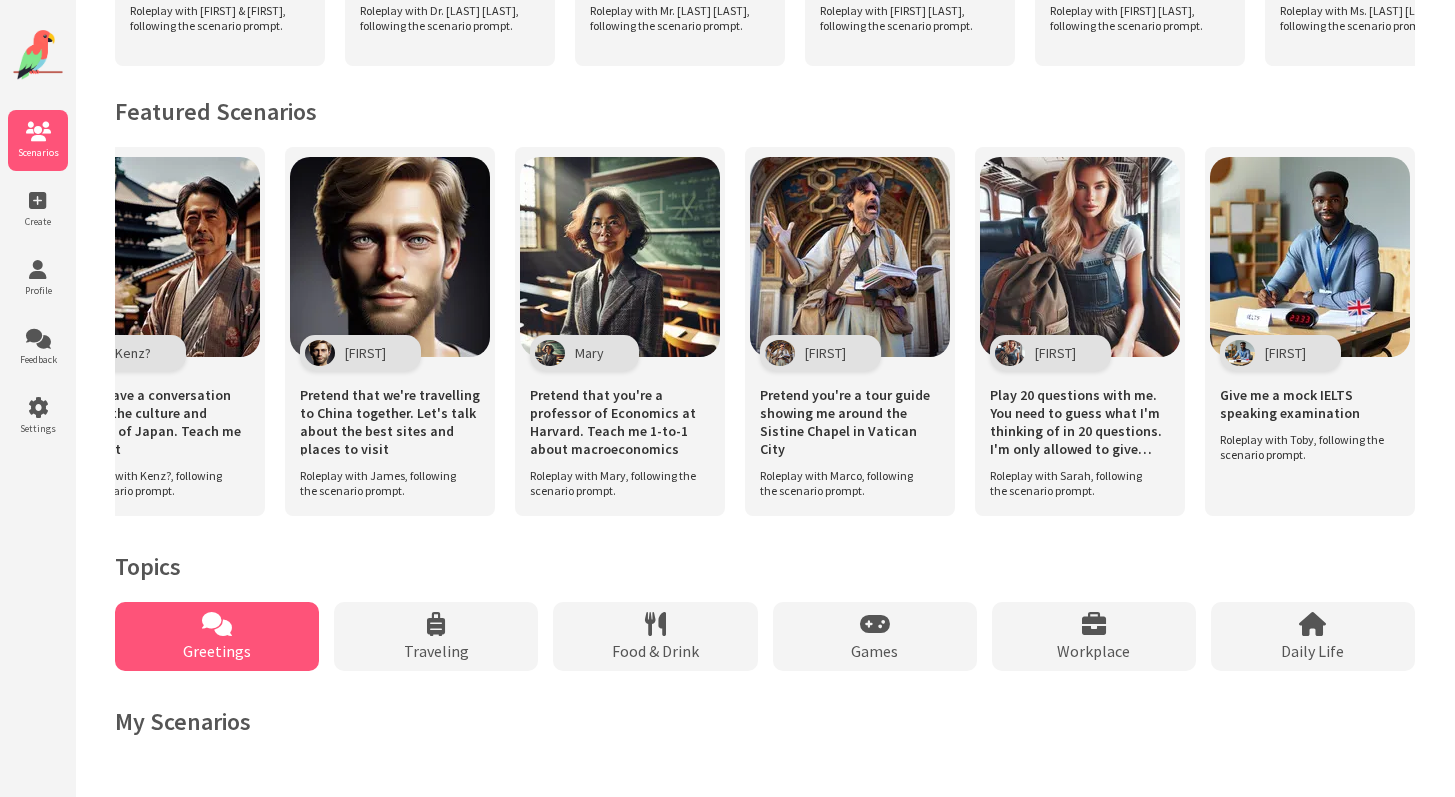 click on "Greetings" at bounding box center (217, 636) 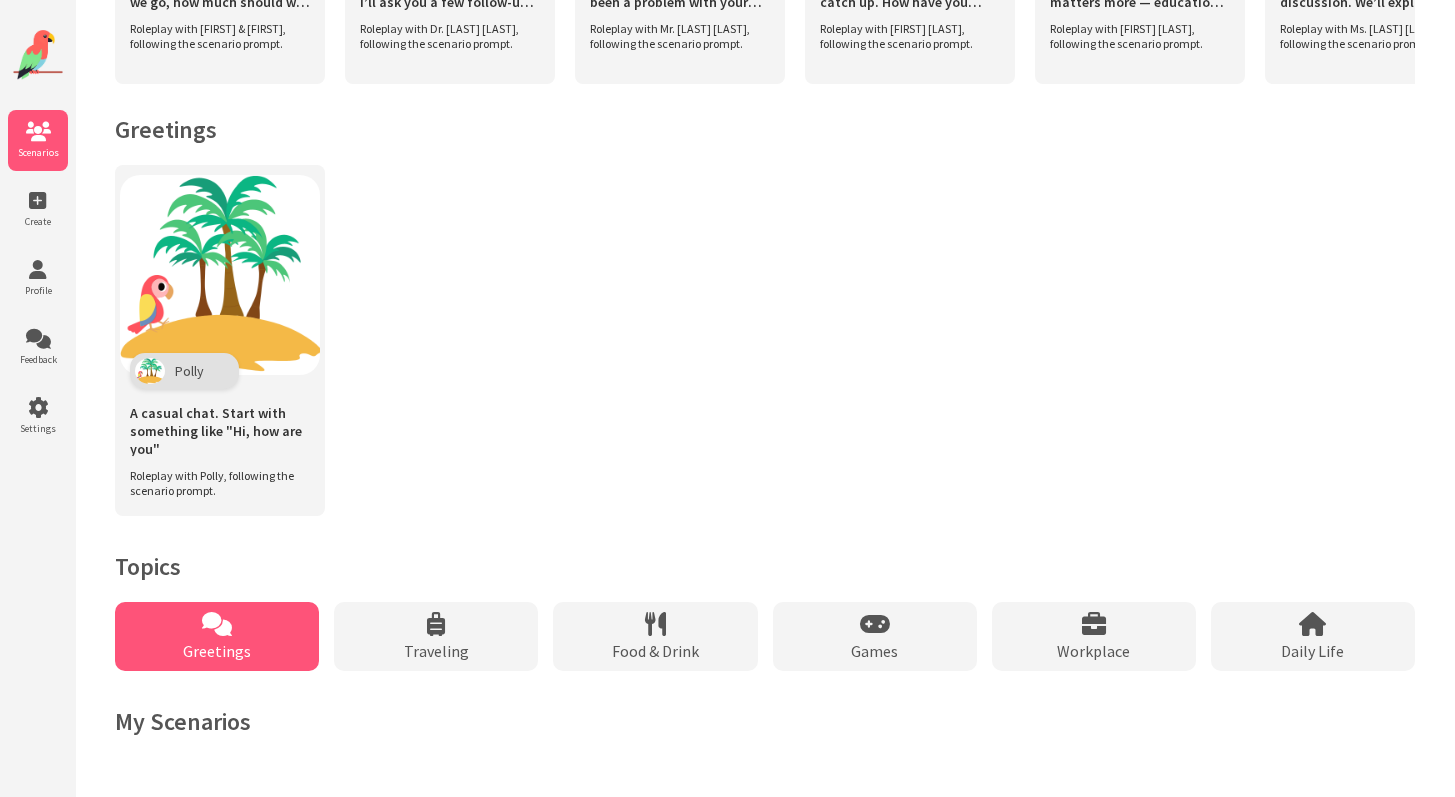 scroll, scrollTop: 858, scrollLeft: 0, axis: vertical 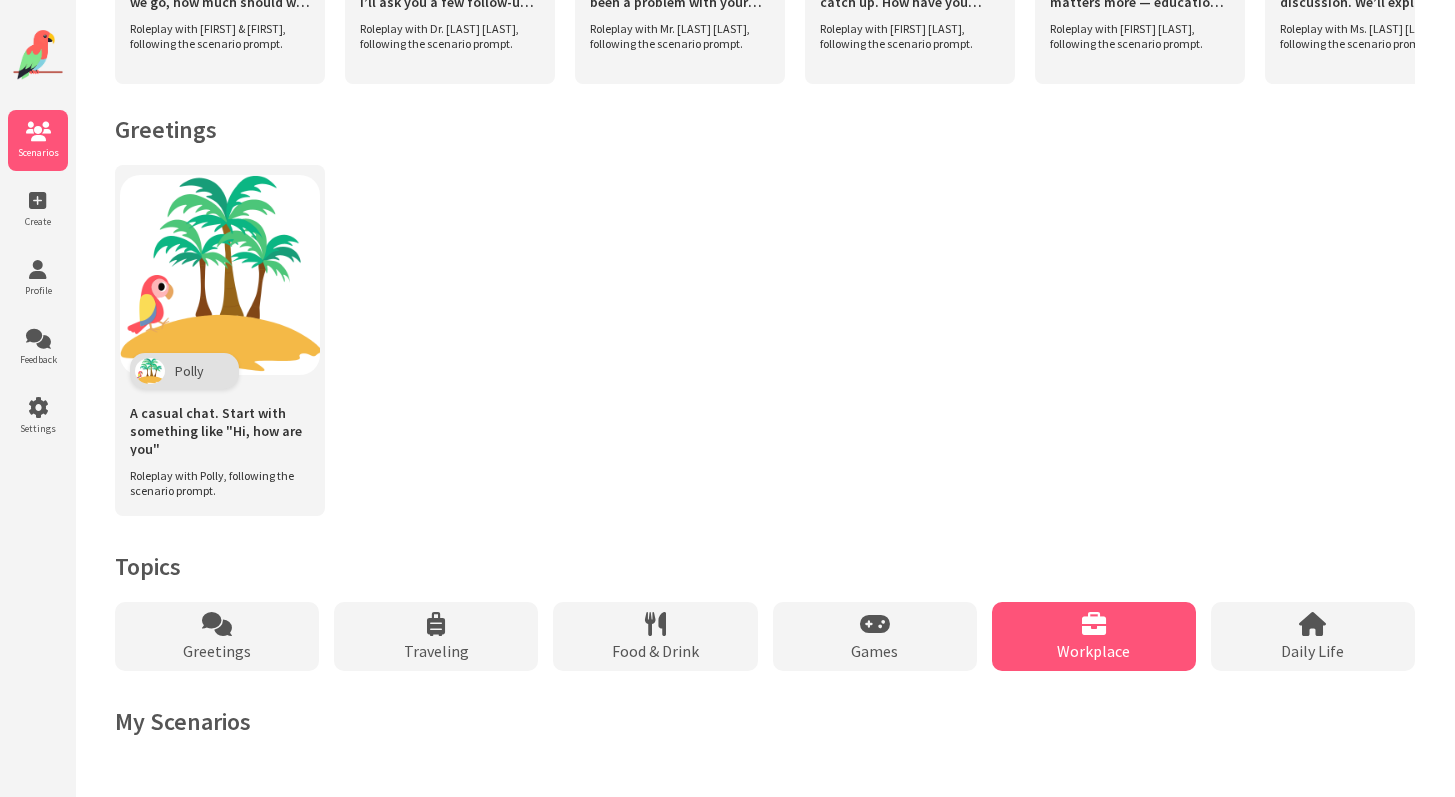click on "Workplace" at bounding box center [1093, 651] 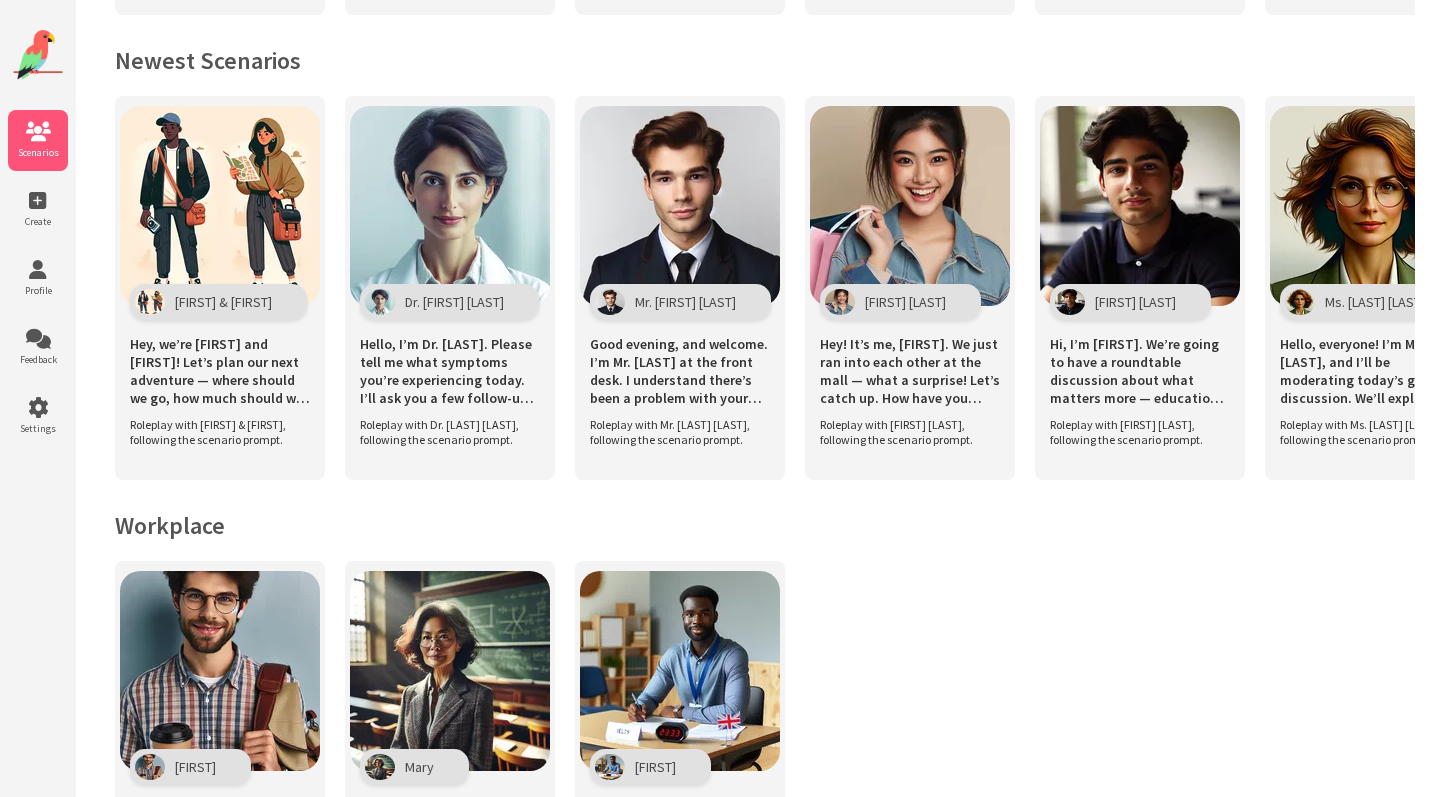 scroll, scrollTop: 0, scrollLeft: 0, axis: both 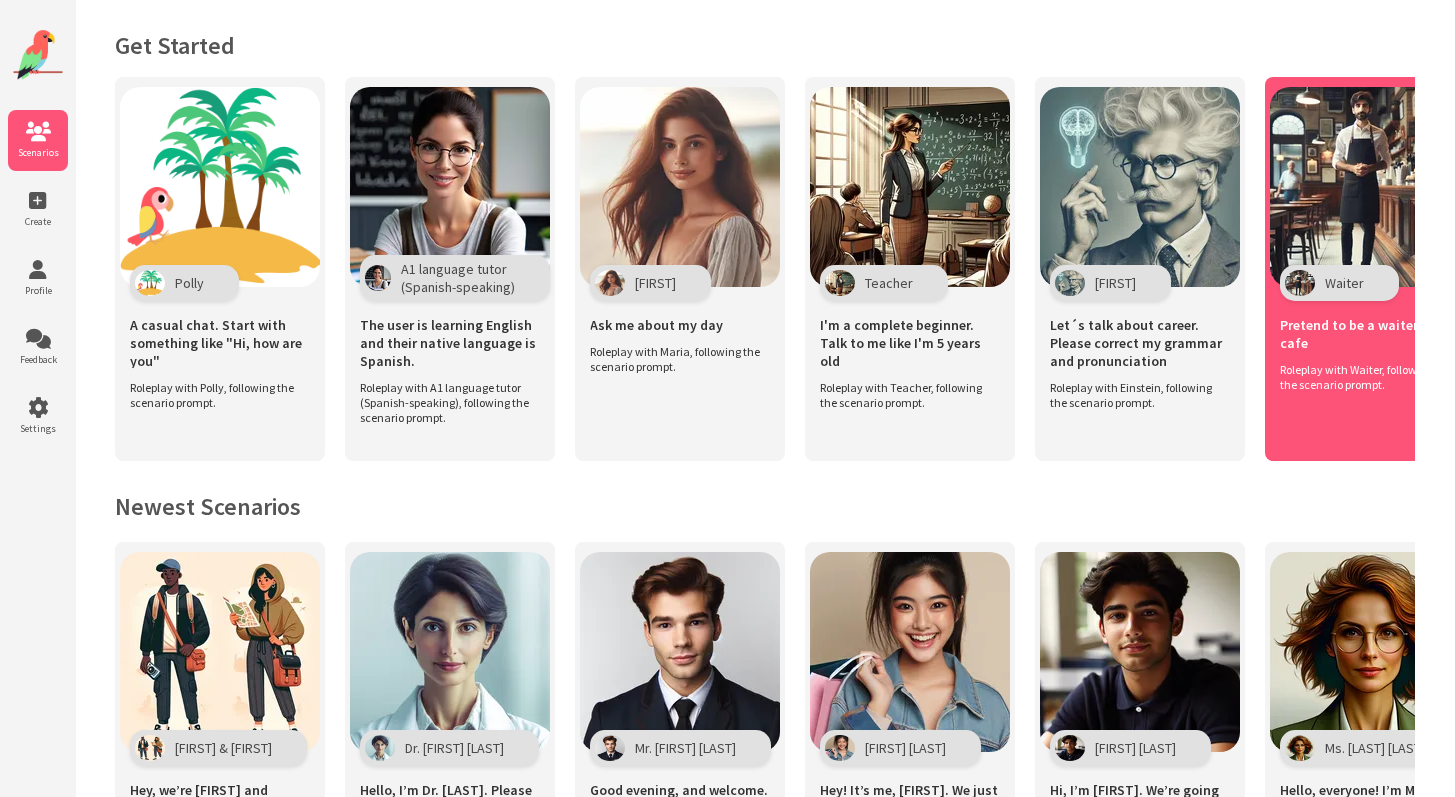 click at bounding box center [1370, 187] 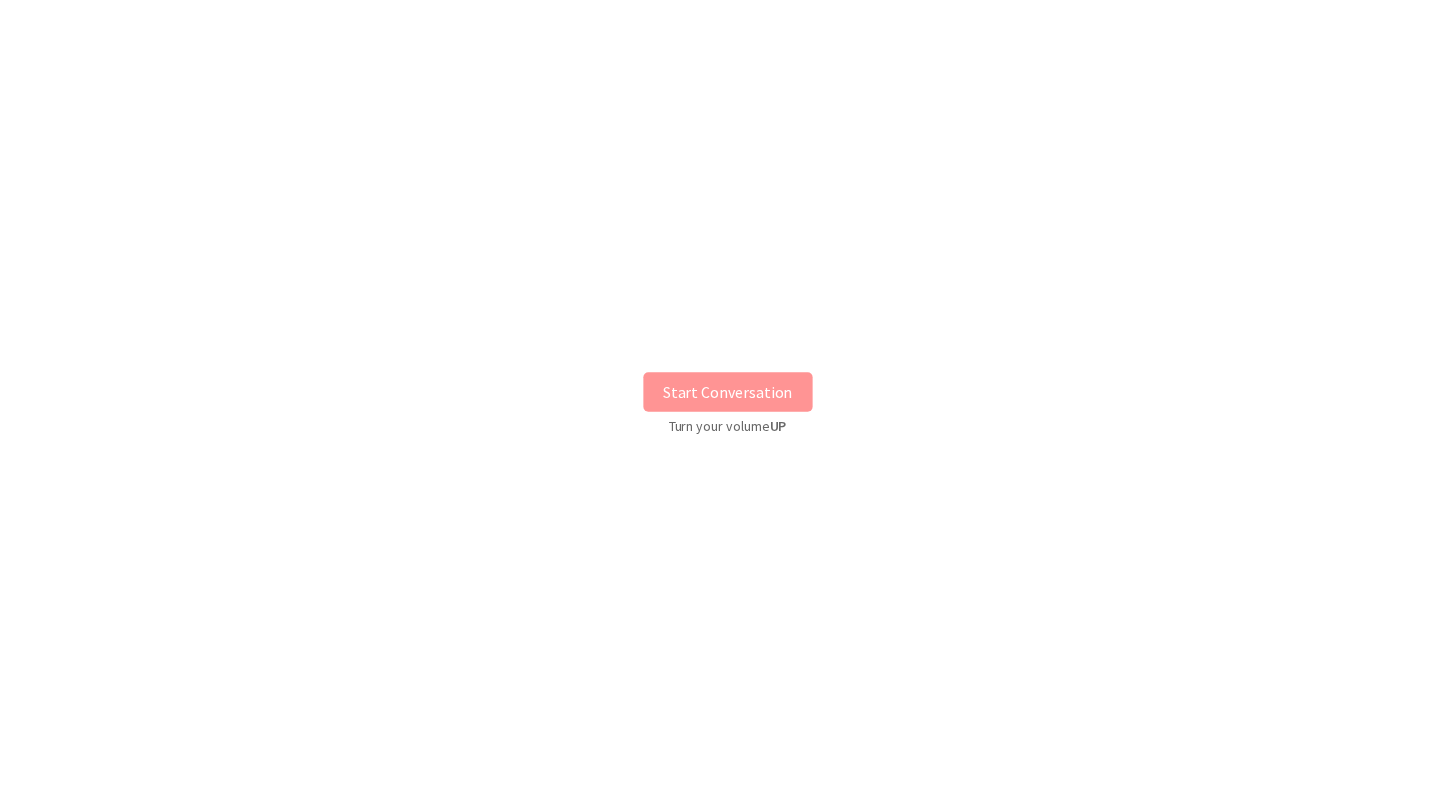 scroll, scrollTop: 0, scrollLeft: 0, axis: both 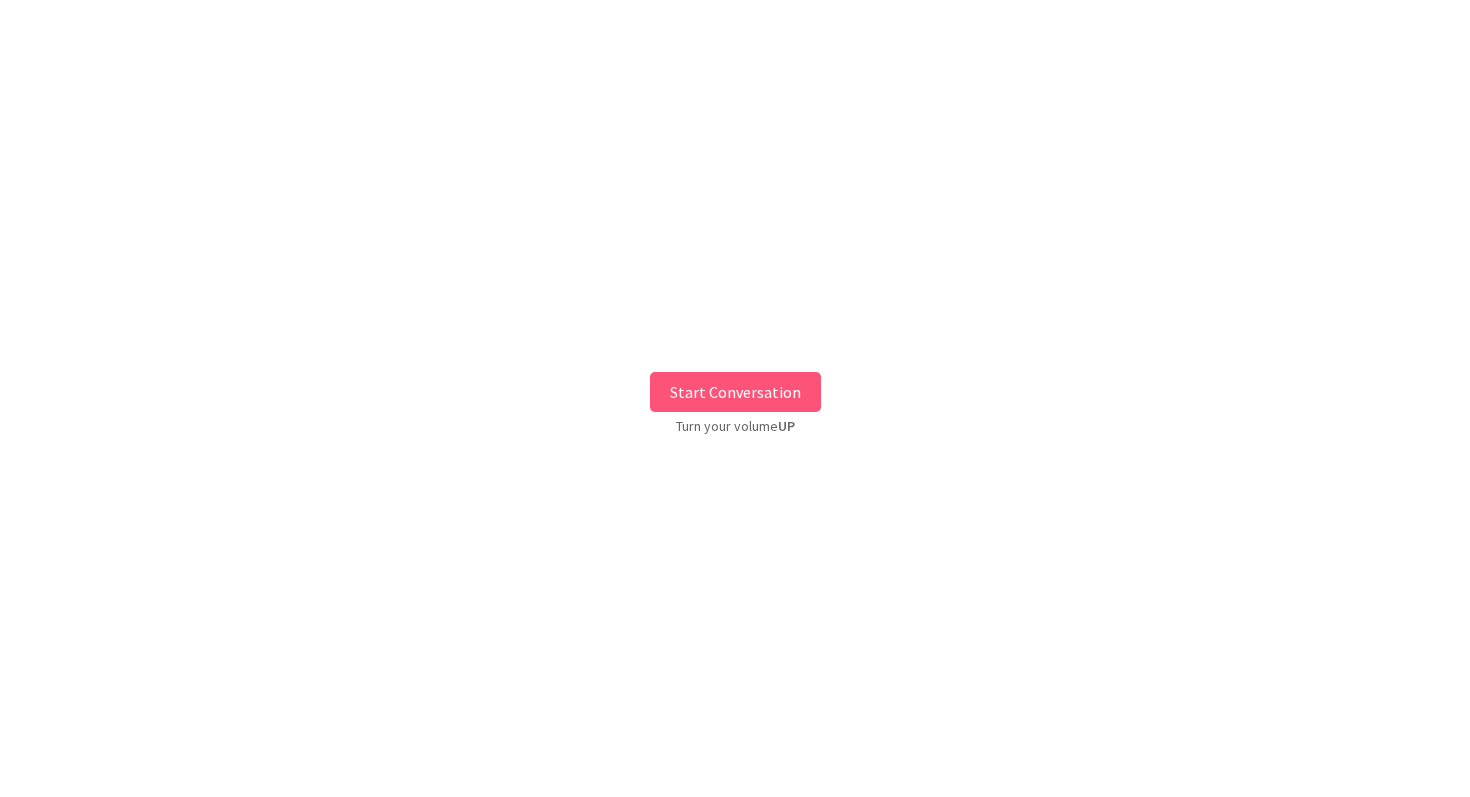 click on "Start Conversation" at bounding box center (735, 392) 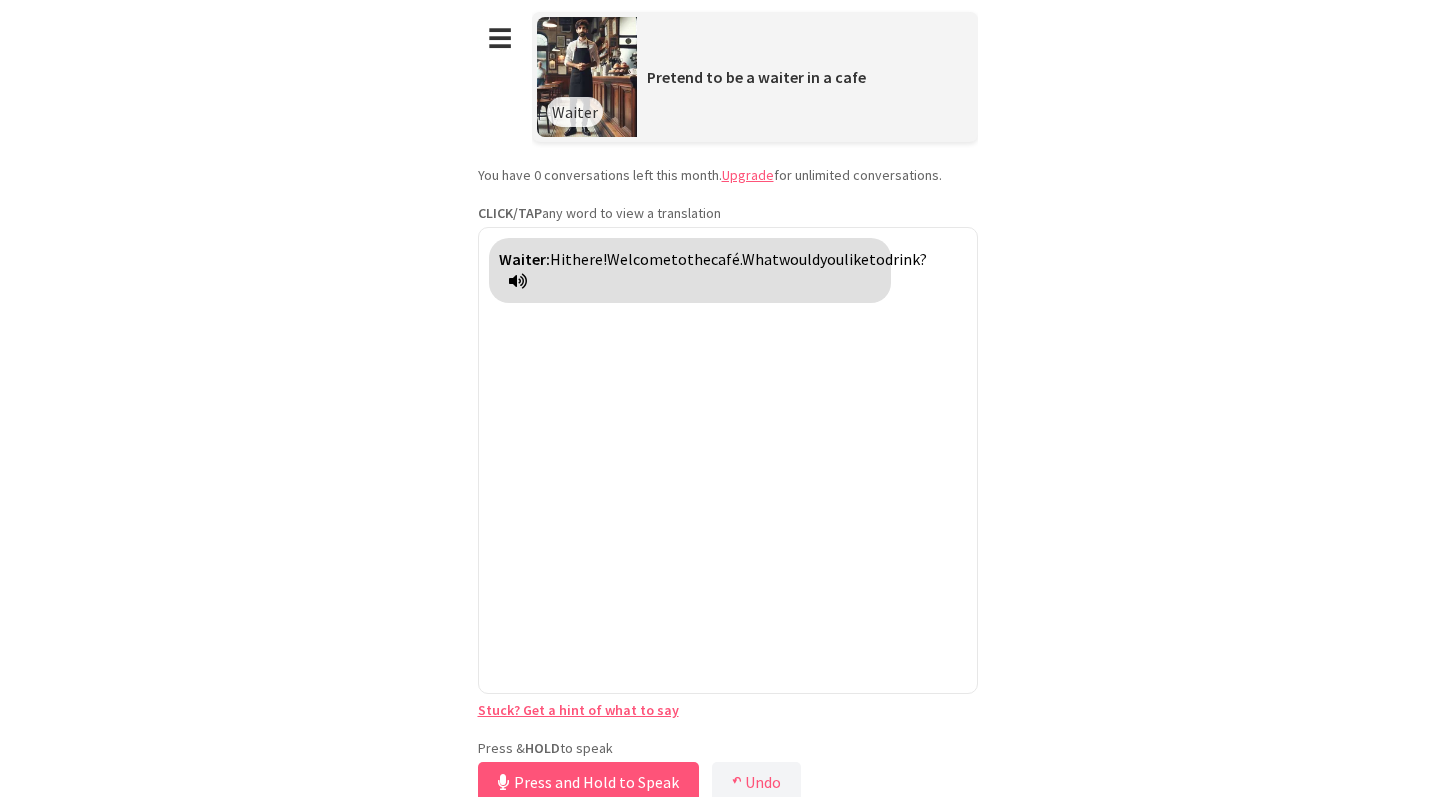 click on "**********" at bounding box center [728, 403] 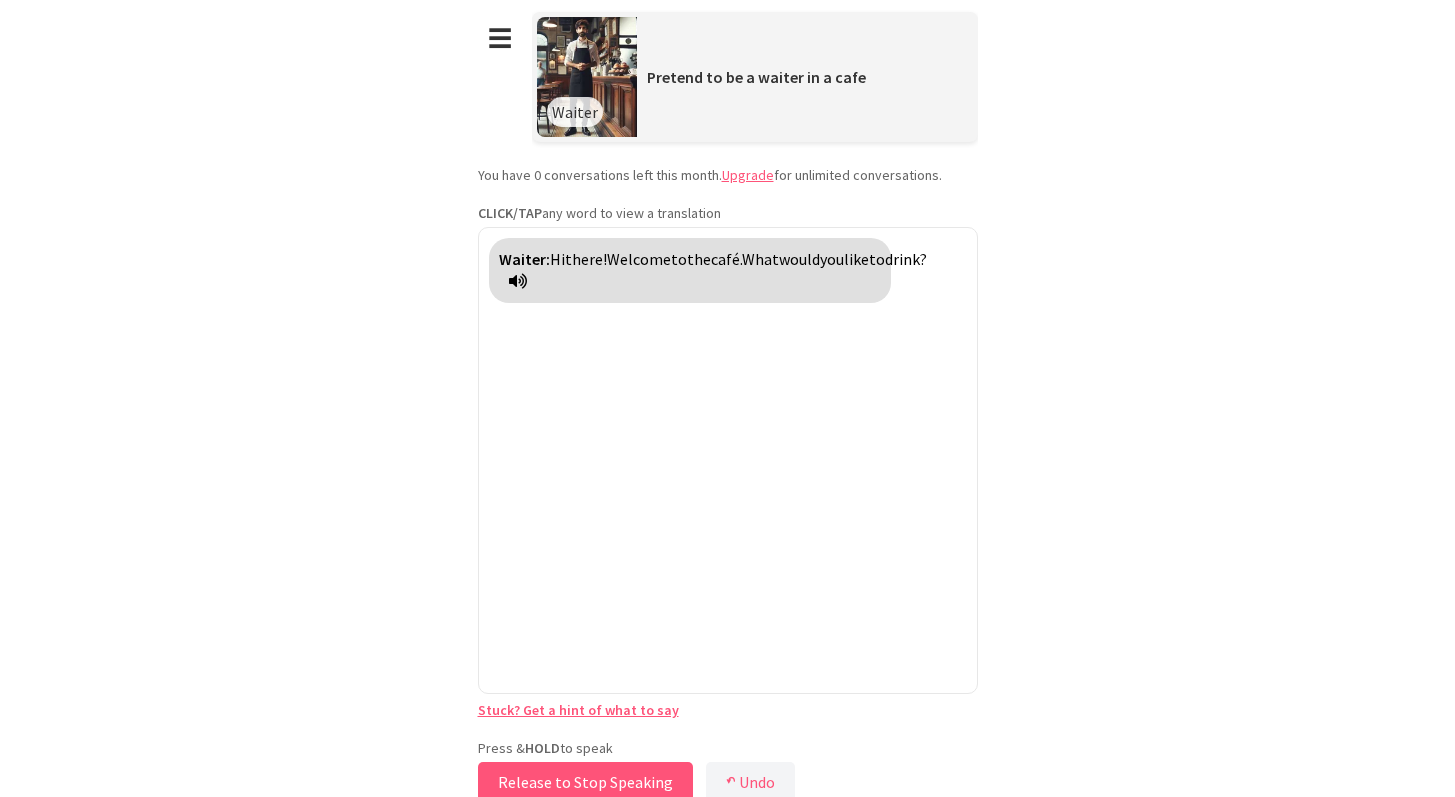 click on "Release to Stop Speaking" at bounding box center [585, 782] 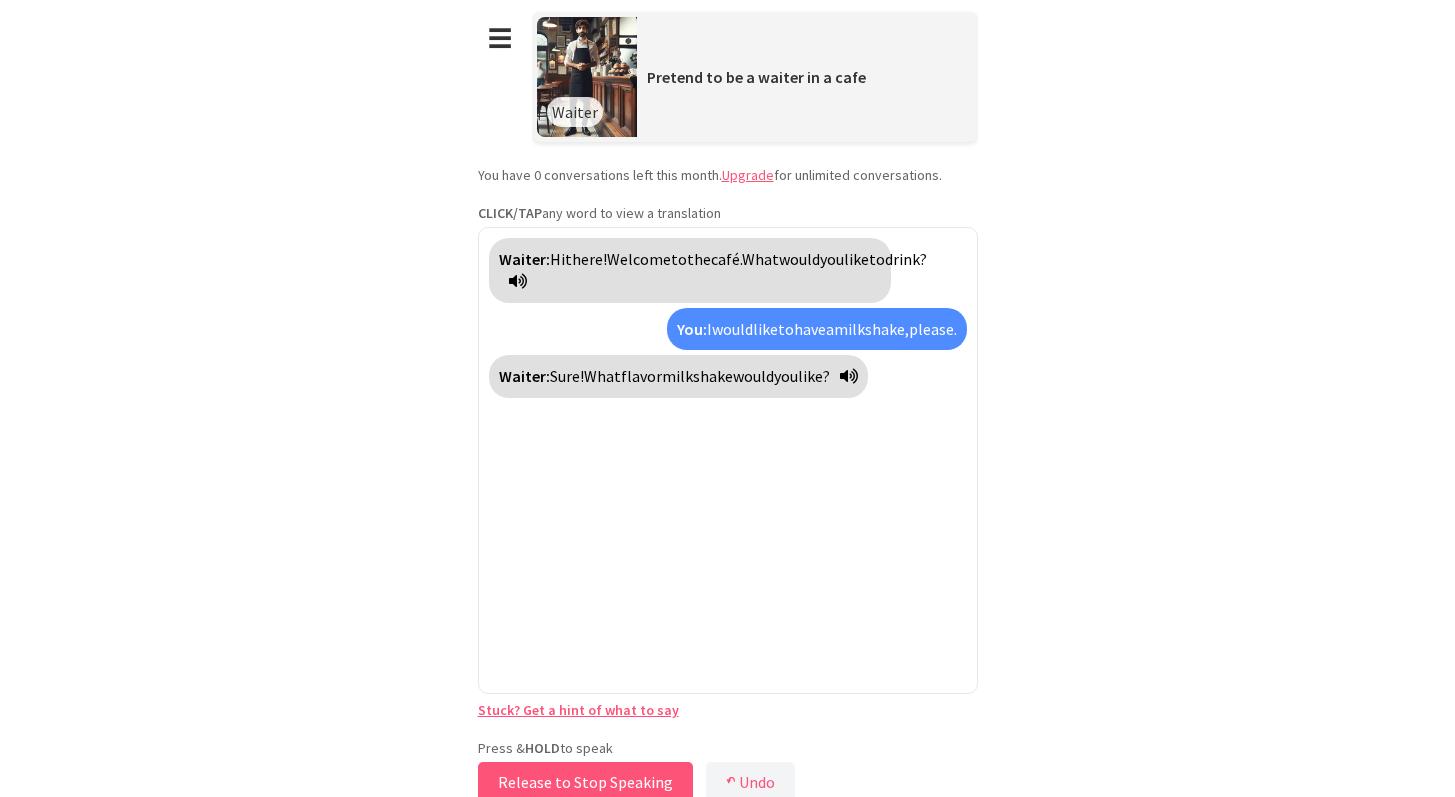 click on "**********" at bounding box center (727, 398) 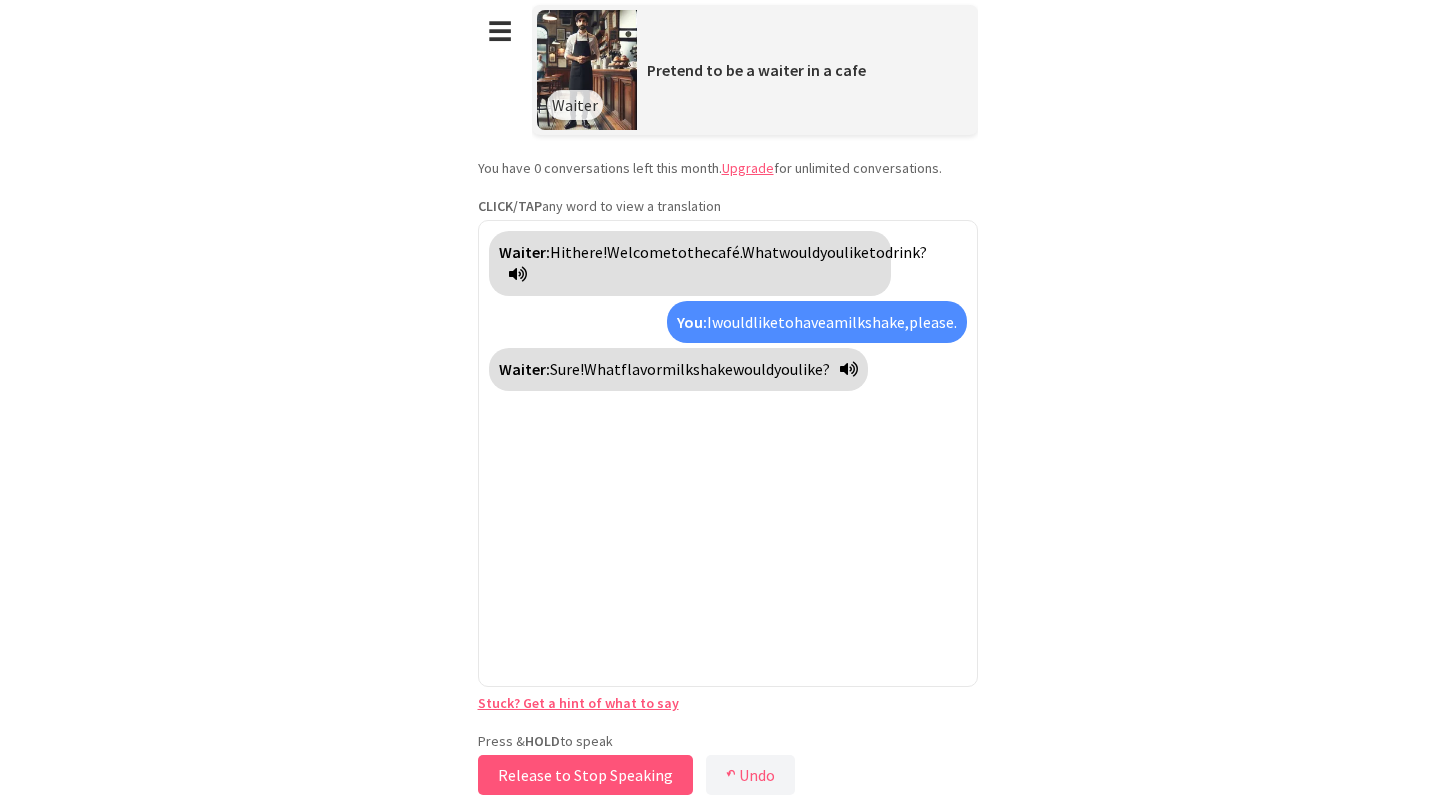scroll, scrollTop: 10, scrollLeft: 0, axis: vertical 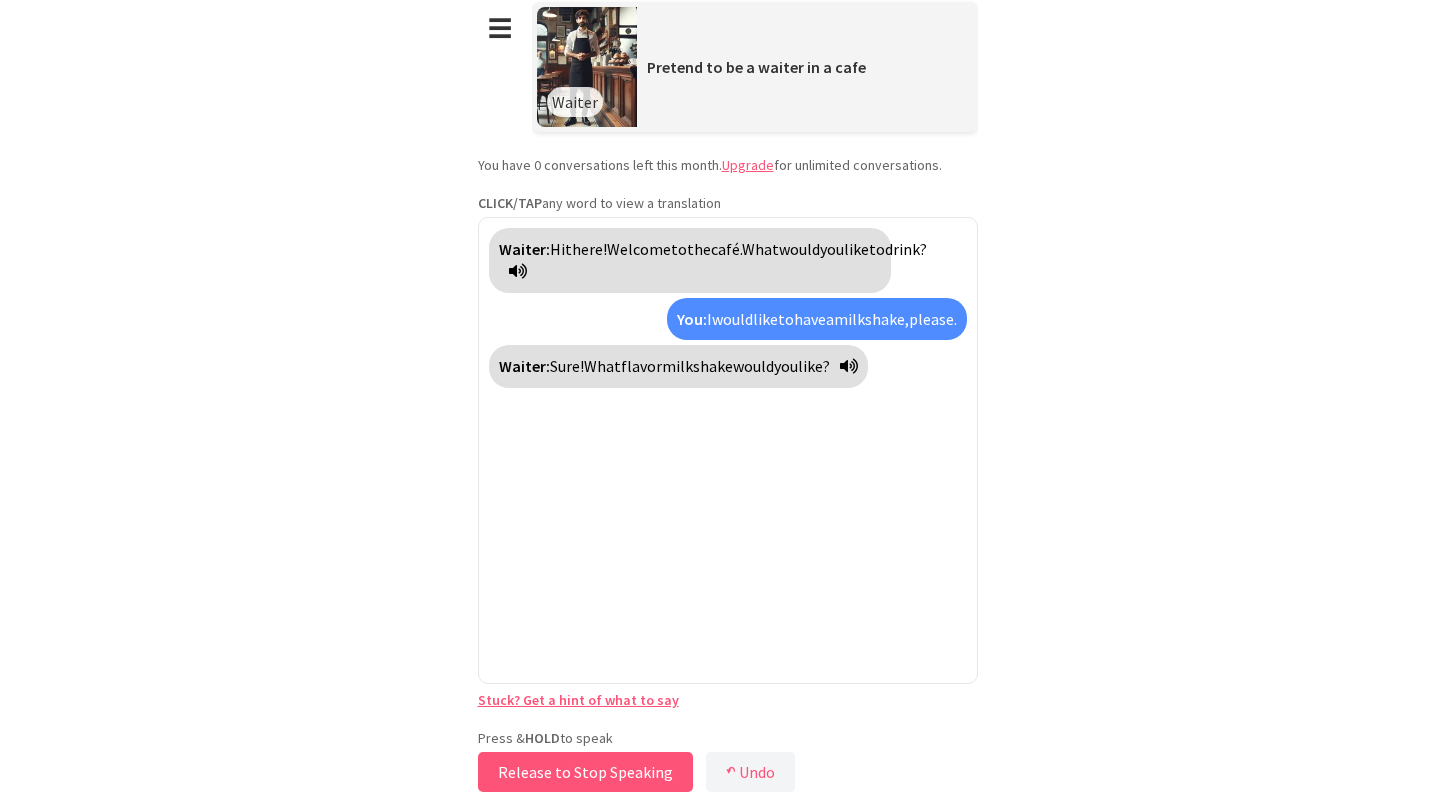 click on "Release to Stop Speaking" at bounding box center [585, 772] 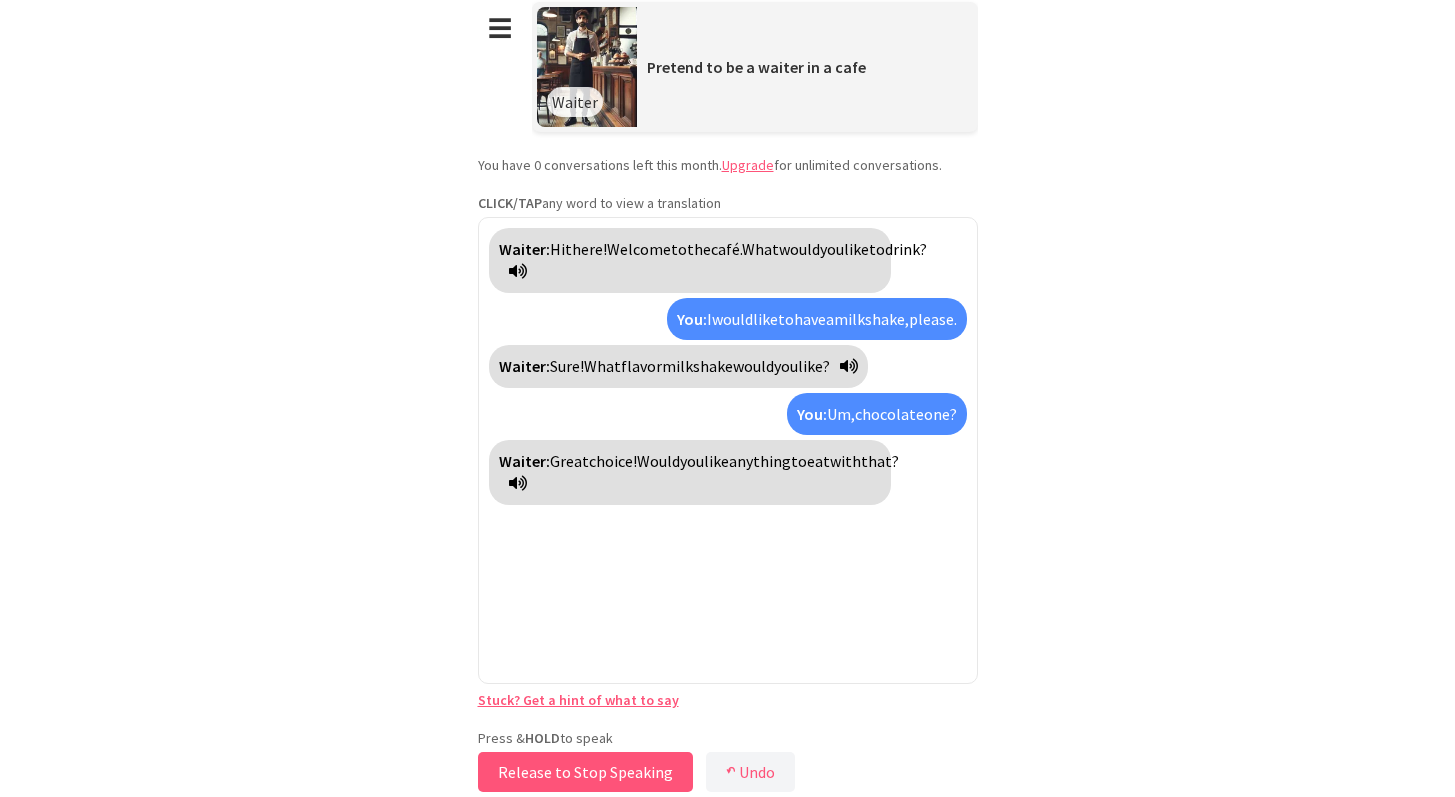 click on "Release to Stop Speaking" at bounding box center (585, 772) 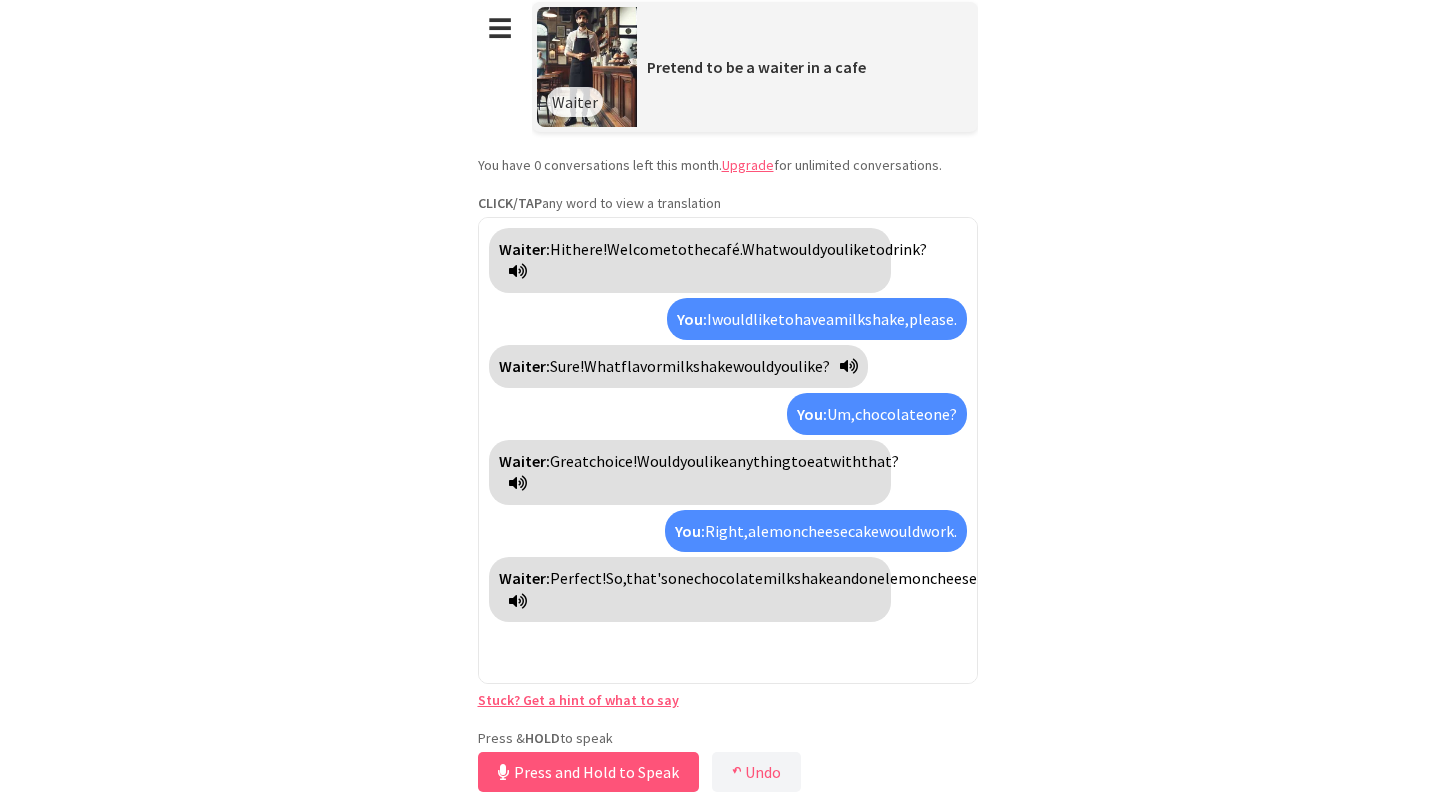 click on "Press &  HOLD  to speak" at bounding box center [728, 738] 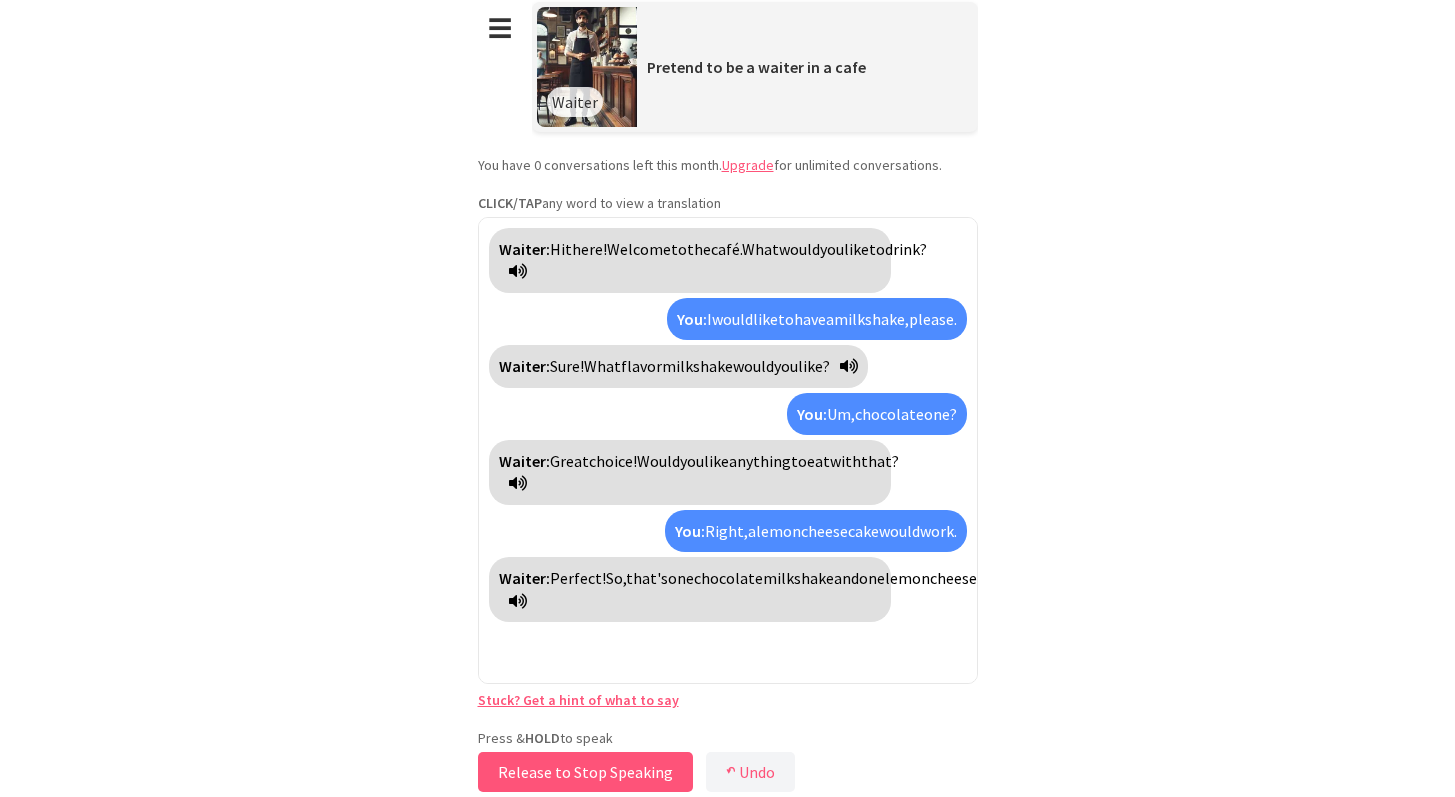 click on "Release to Stop Speaking" at bounding box center [585, 772] 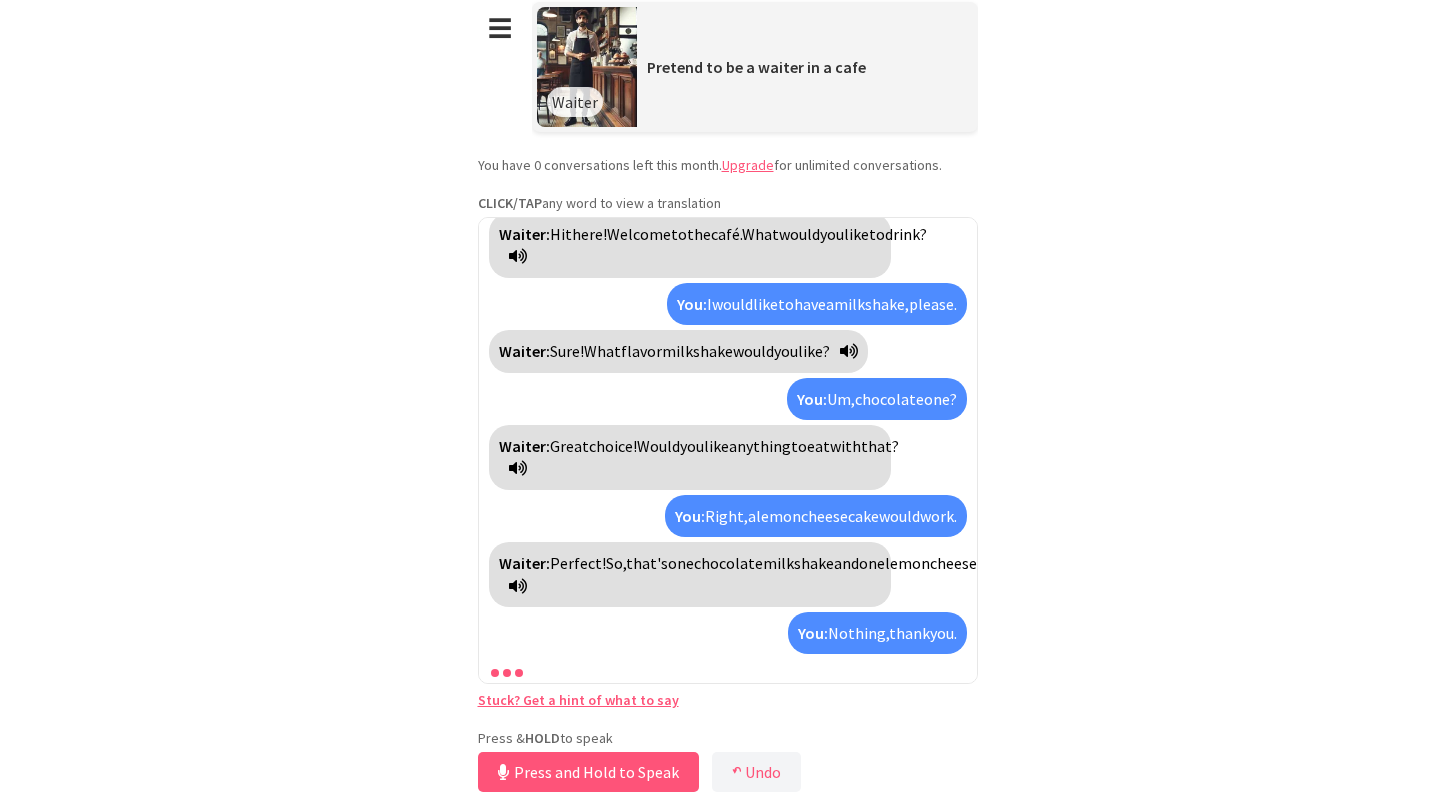 scroll, scrollTop: 82, scrollLeft: 0, axis: vertical 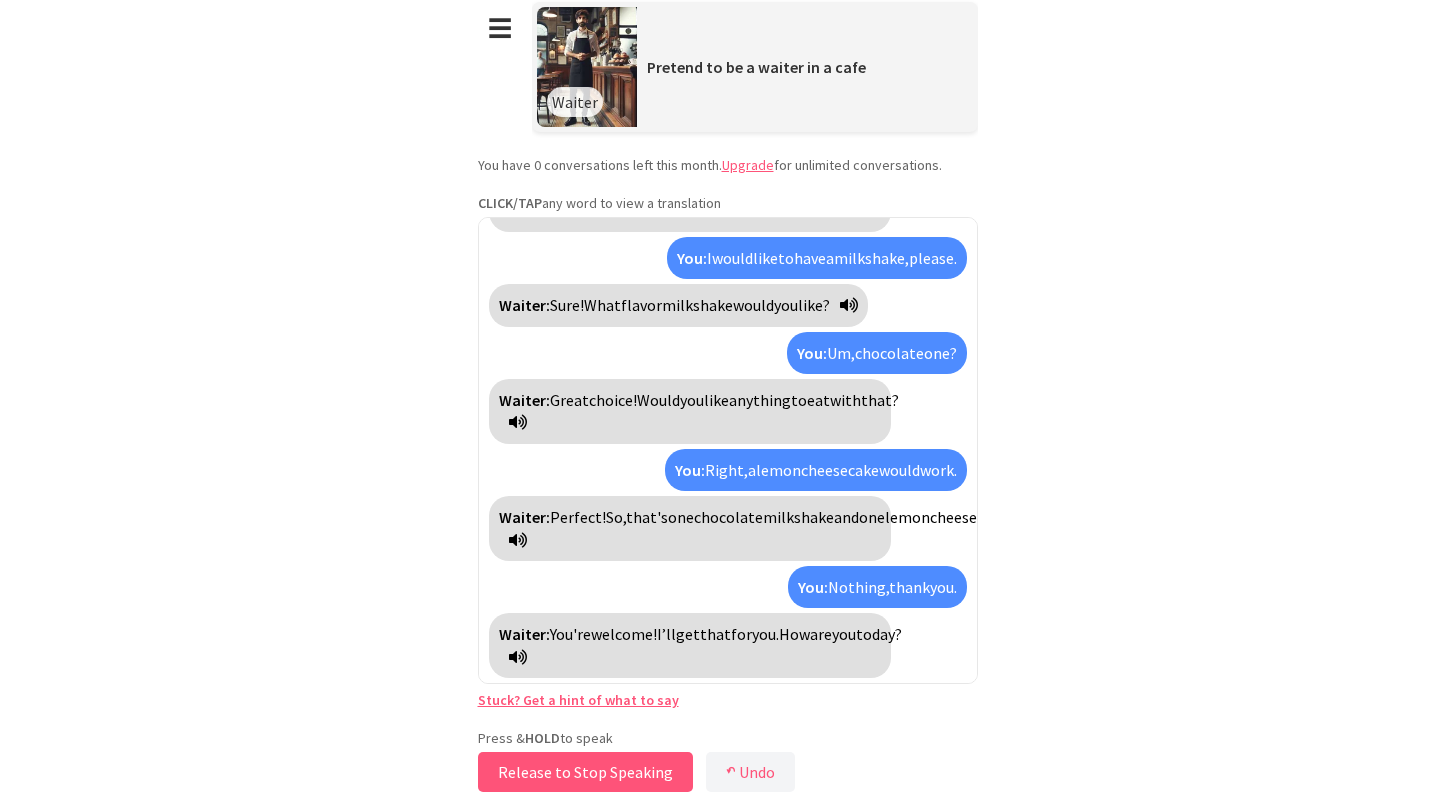 click on "Release to Stop Speaking" at bounding box center [585, 772] 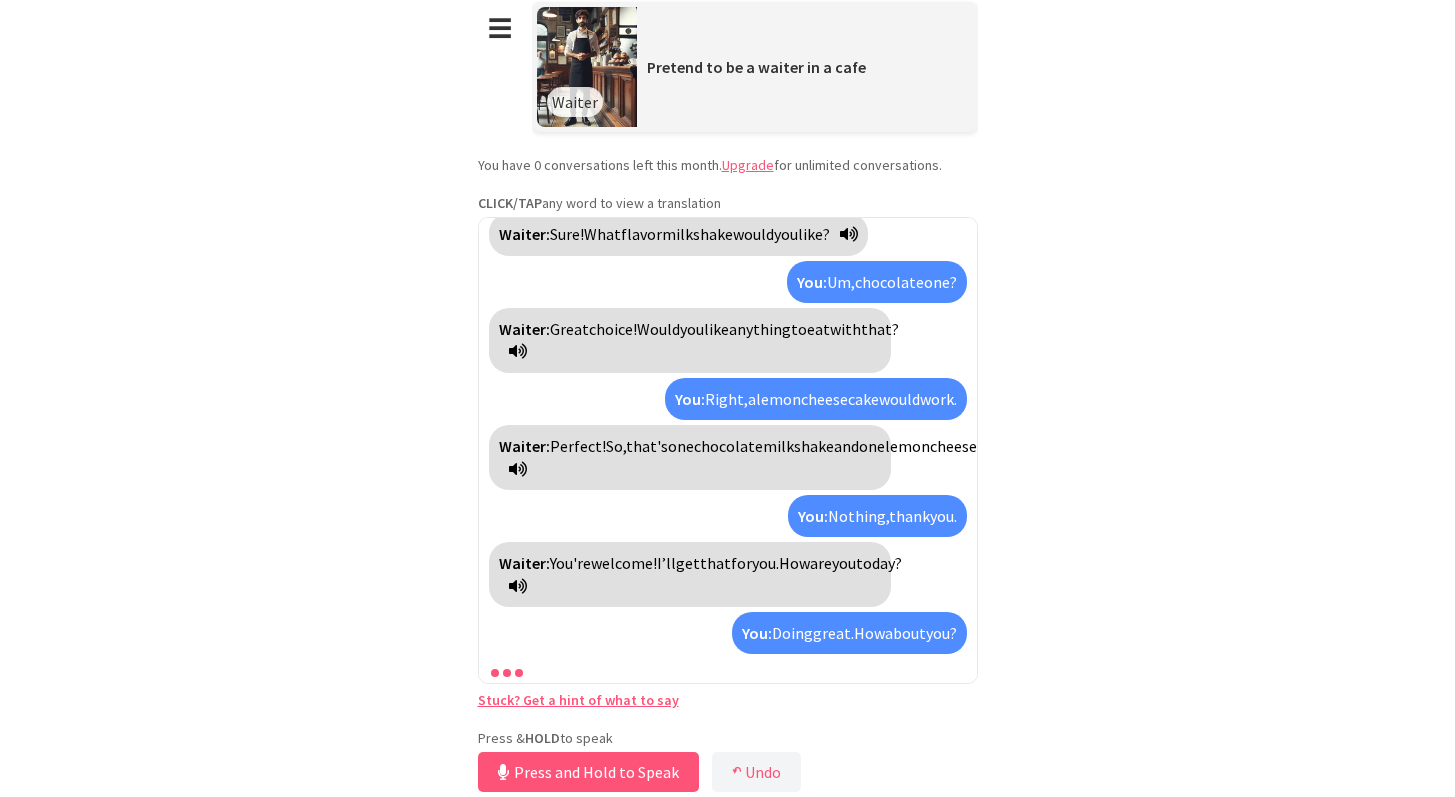 scroll, scrollTop: 200, scrollLeft: 0, axis: vertical 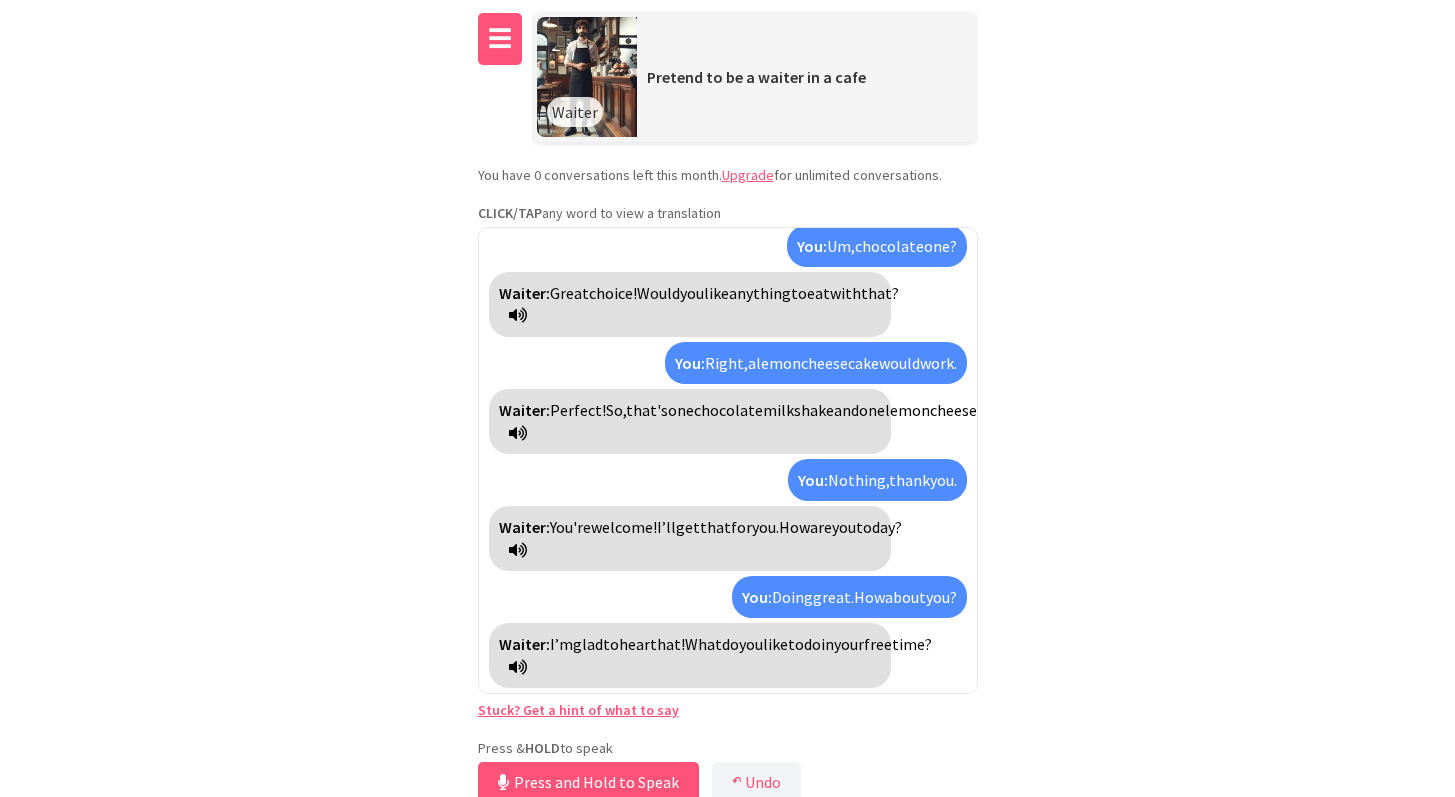 click on "☰" at bounding box center (500, 39) 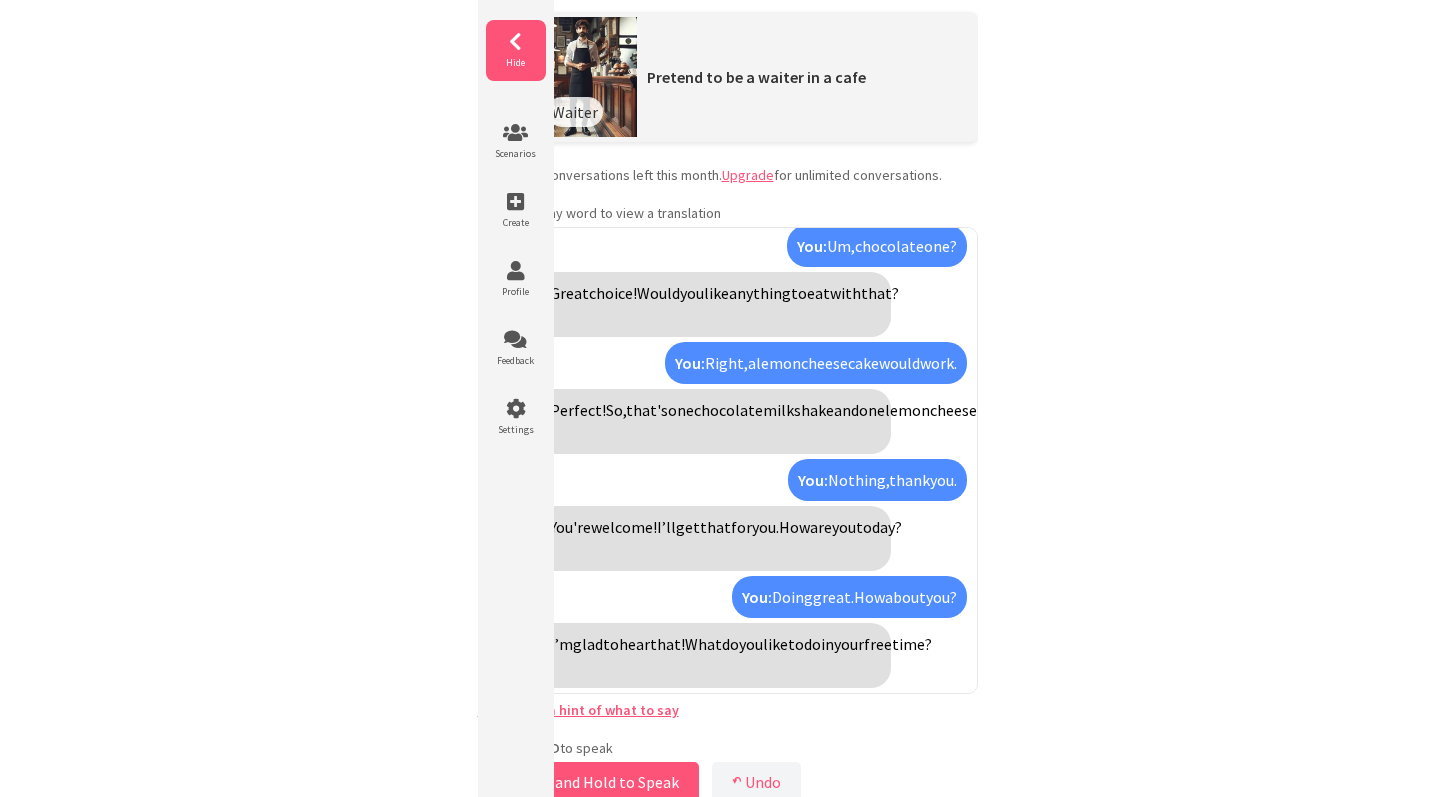 click at bounding box center [516, 42] 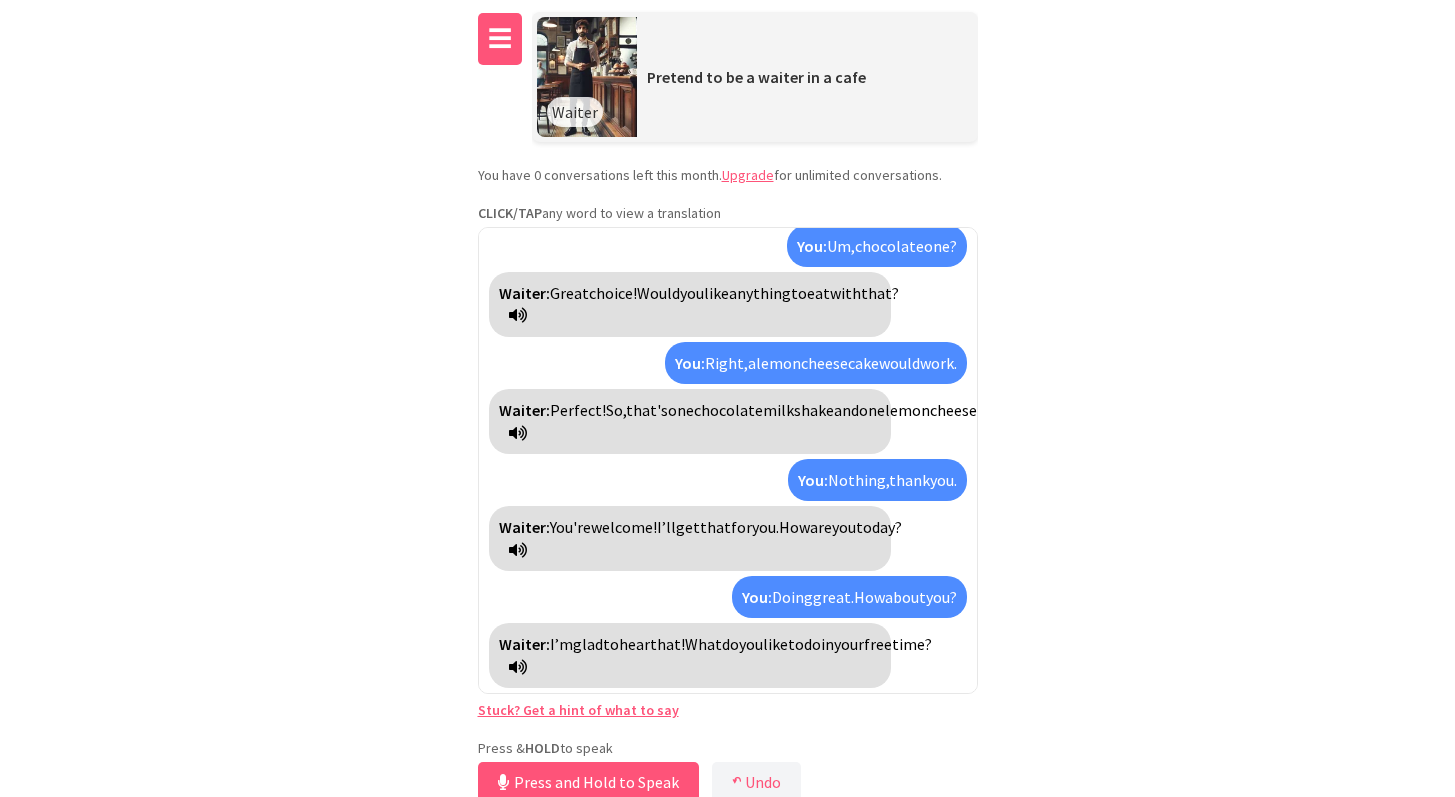 click on "☰" at bounding box center [500, 39] 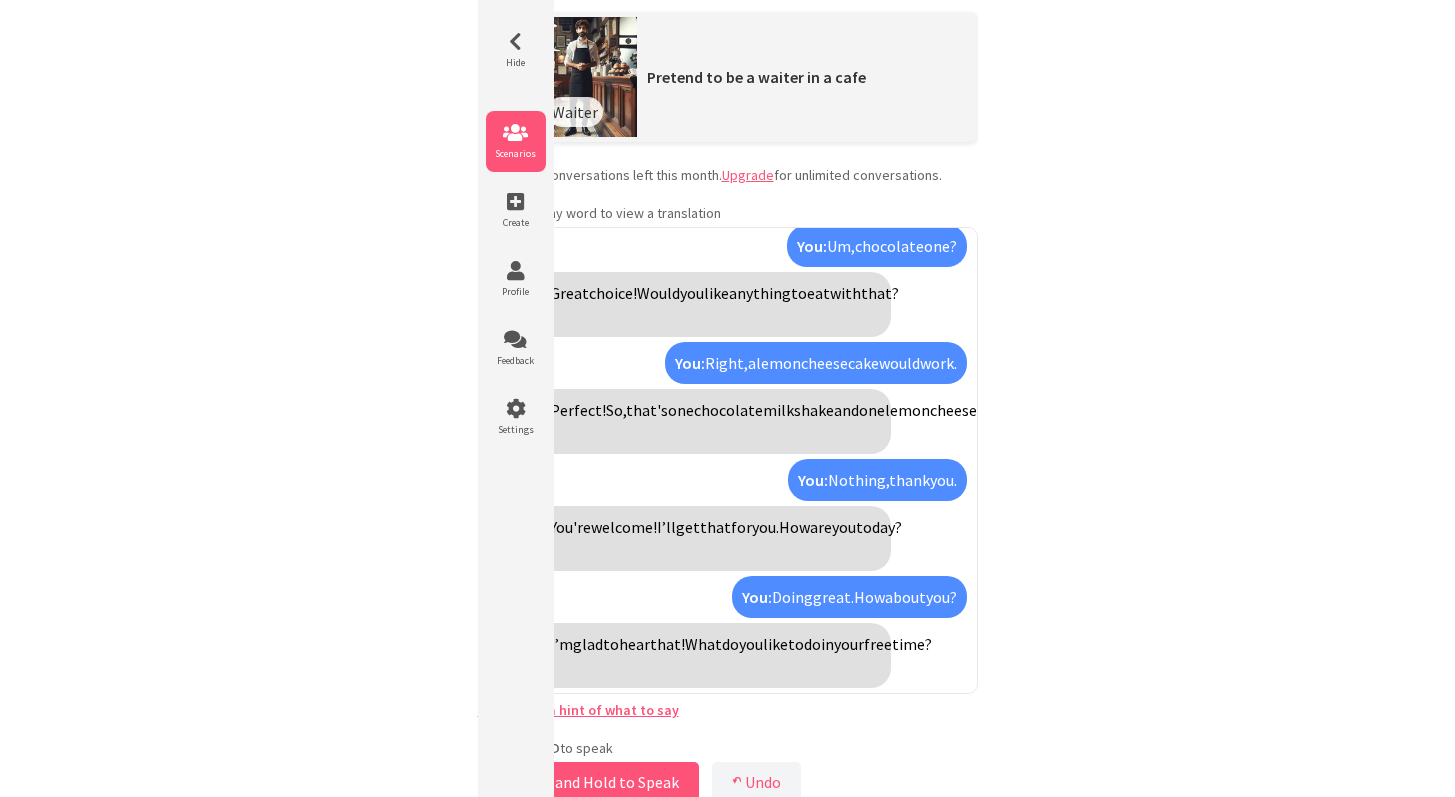 click on "Scenarios" at bounding box center [516, 141] 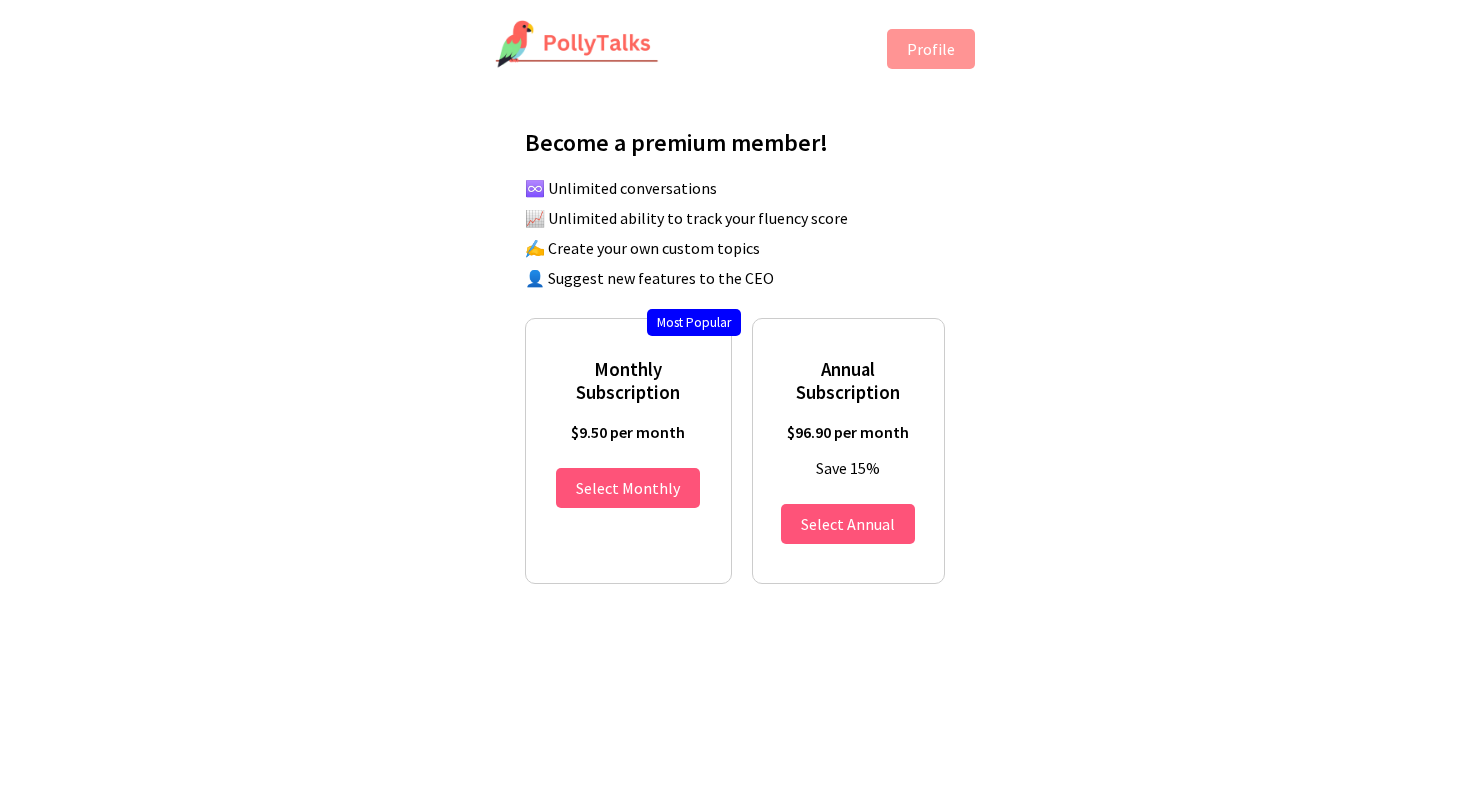scroll, scrollTop: 0, scrollLeft: 0, axis: both 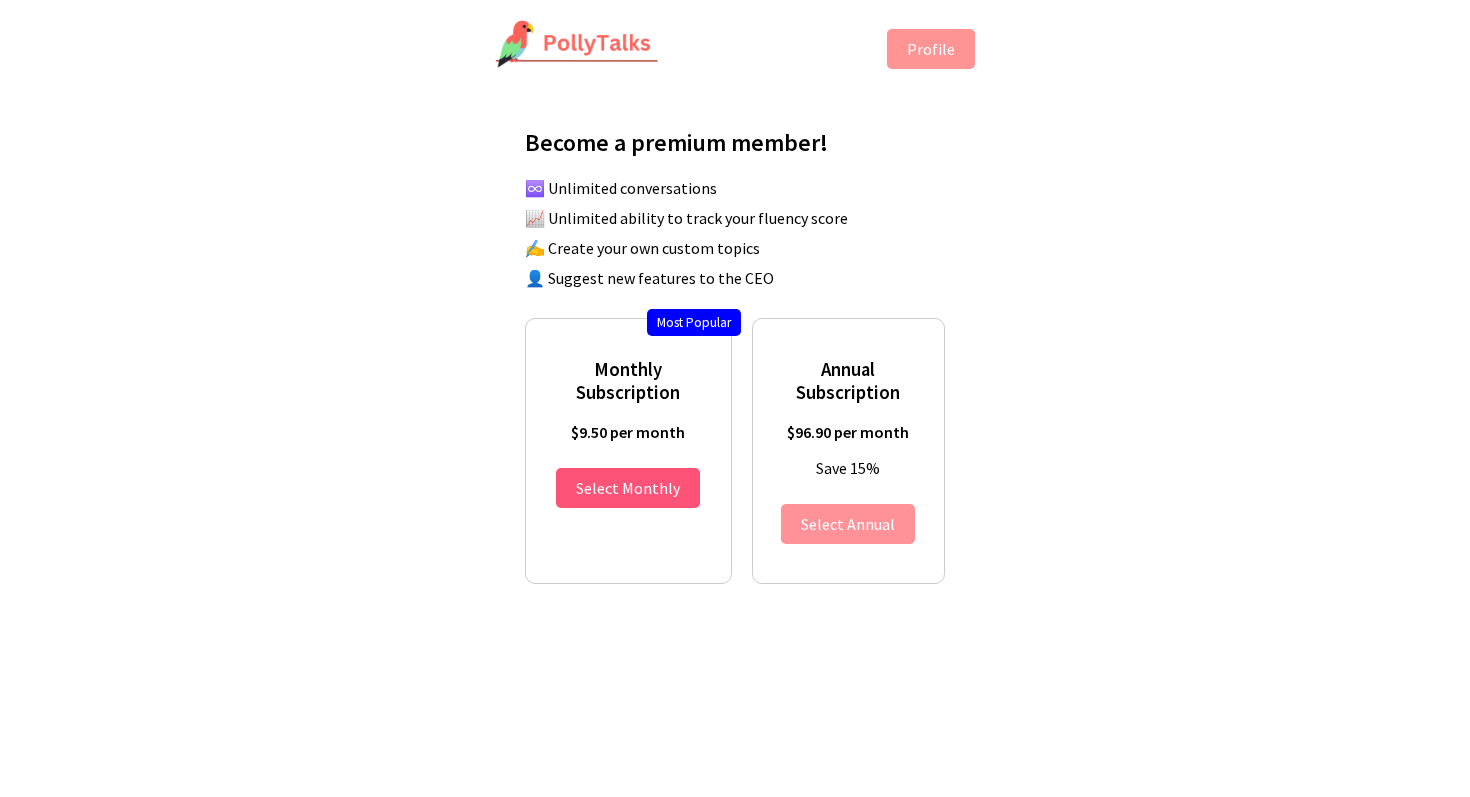 click on "Select Annual" at bounding box center [848, 524] 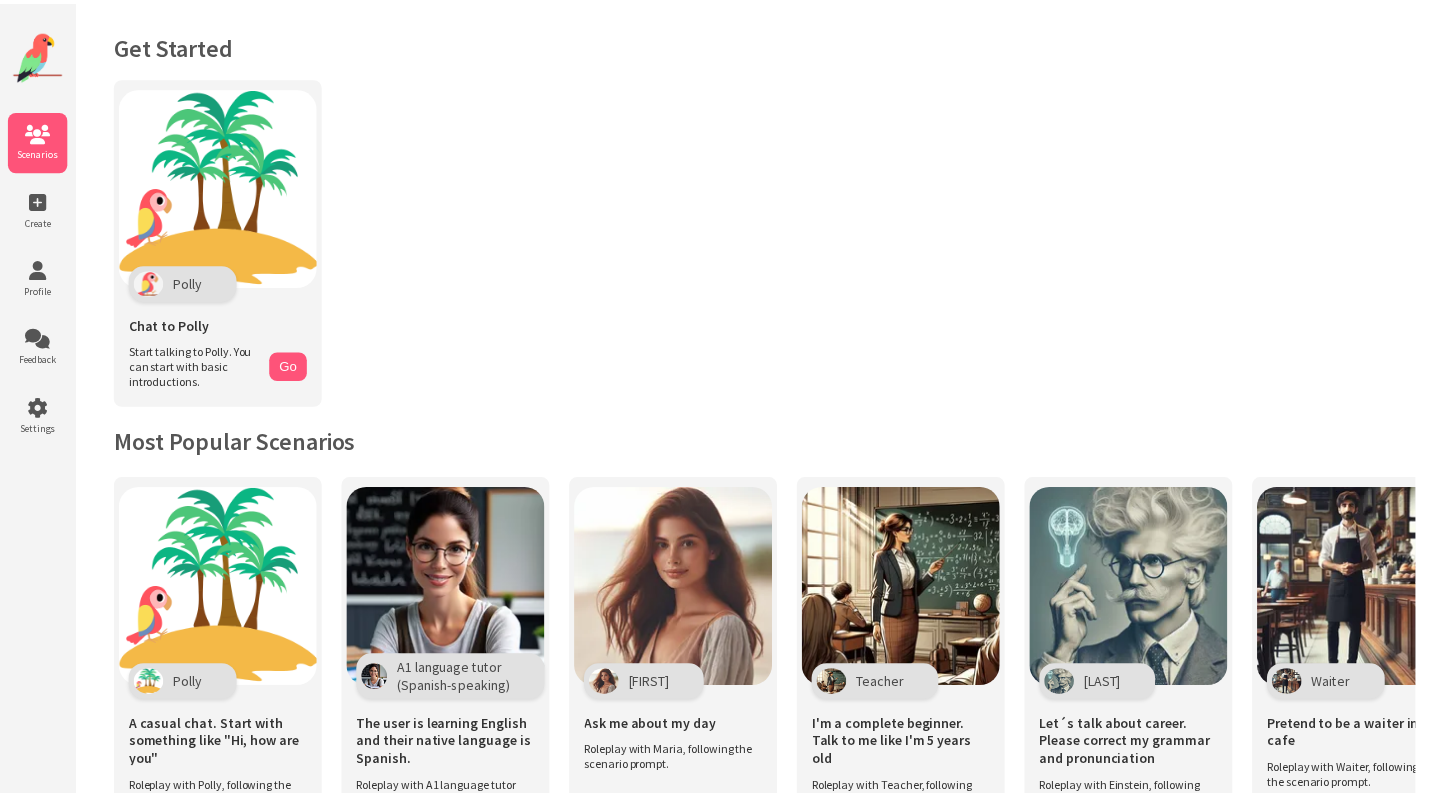 scroll, scrollTop: 0, scrollLeft: 0, axis: both 